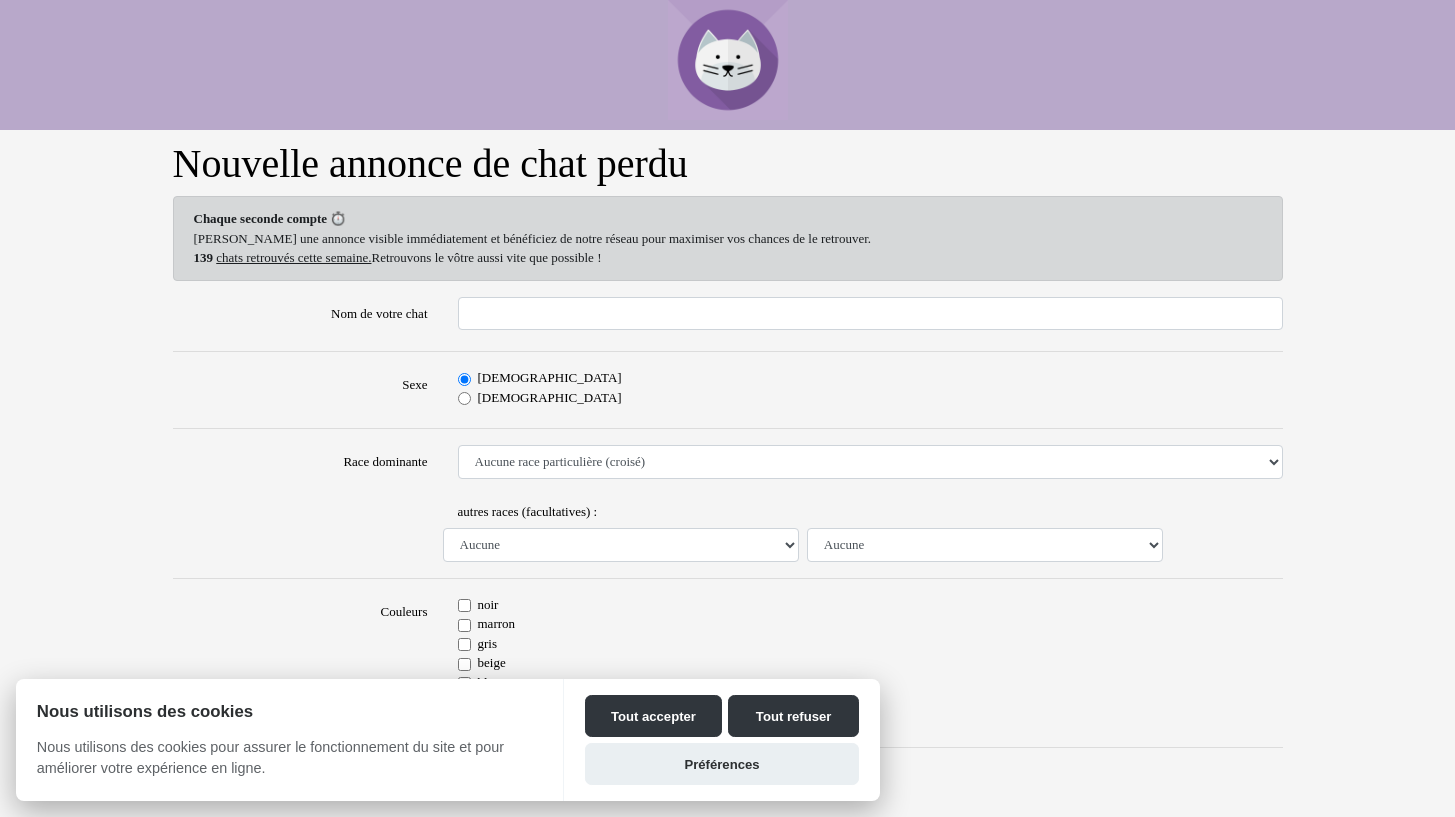 scroll, scrollTop: 0, scrollLeft: 0, axis: both 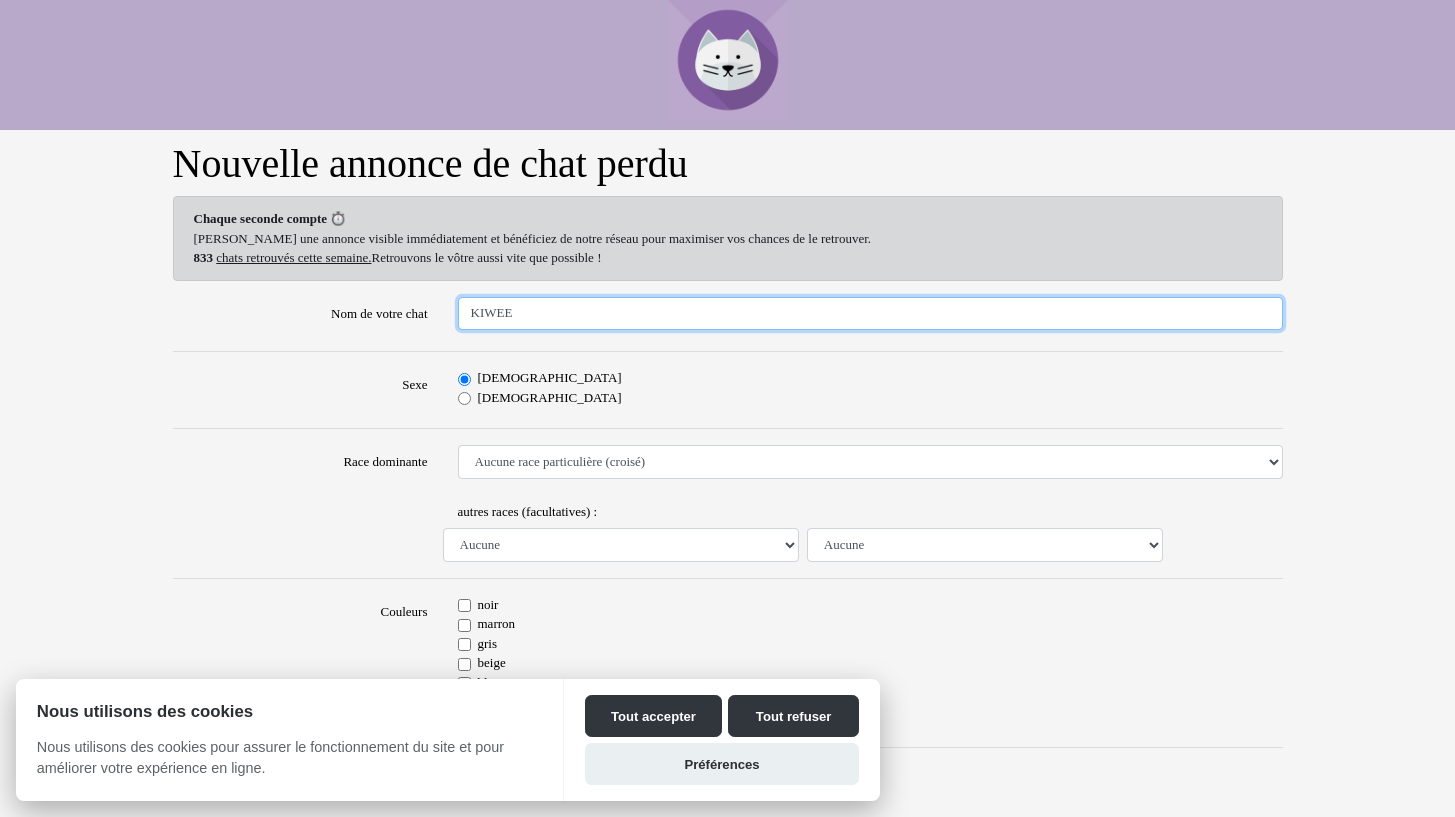 type on "KIWEE" 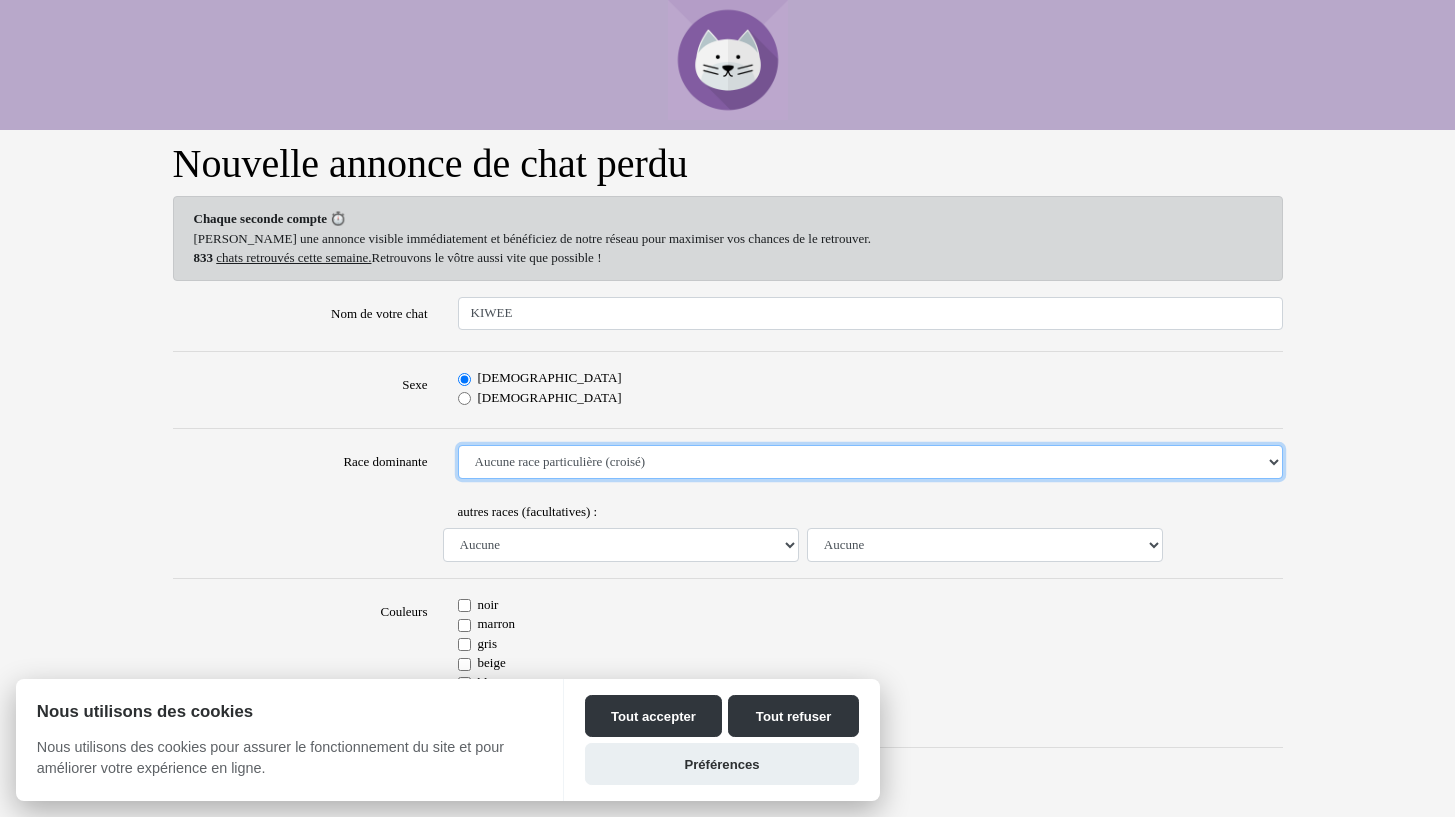 click on "Aucune race particulière (croisé)
Abyssin Américain à poil dur American Bobtail American Shorthair Angora Turc Balinais Bengal Bleu Russe Bombay British Shorthair Burmese Chartreux Chat de gouttière Chat des bois Norvégiens Chat du Sri Lanka Chat sacré de Birmanie Commun Cornish rex Devon rex Européen Exotic Shorthair Himalayan Korat Maine Coon Mandarin Norvégien Ocicat Oriental Persan Ragdoll Rex Selkirk Scottish Fold Siamois Sibérien Somali Sphynx" at bounding box center [870, 462] 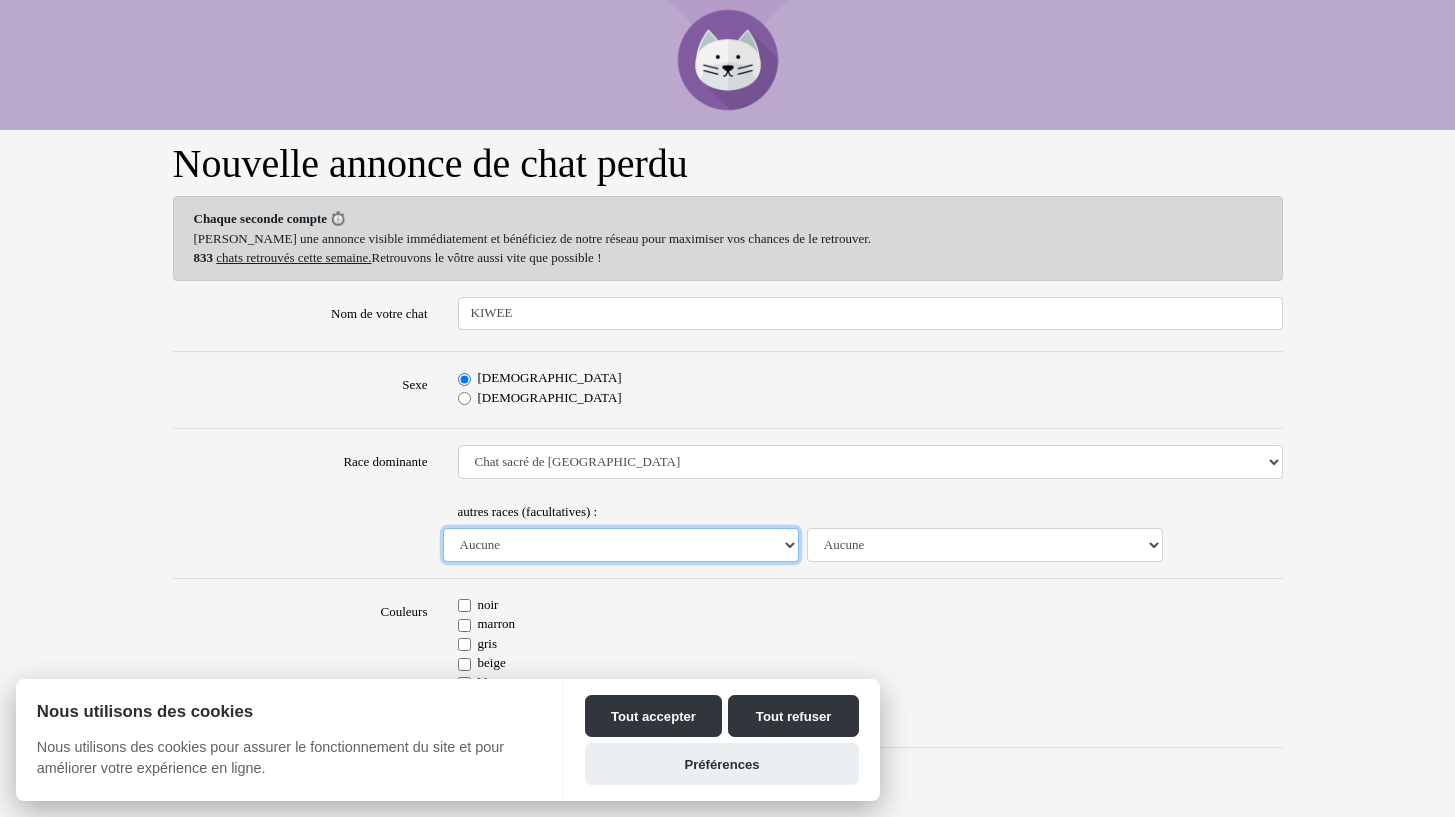click on "Aucune
Abyssin Américain à poil dur American Bobtail American Shorthair Angora Turc Balinais Bengal Bleu Russe Bombay British Shorthair Burmese Chartreux Chat de gouttière Chat des bois Norvégiens Chat du Sri Lanka Chat sacré de Birmanie Commun Cornish rex Devon rex Européen Exotic Shorthair Himalayan Korat Maine Coon Mandarin Norvégien Ocicat Oriental Persan Ragdoll Rex Selkirk Scottish Fold Siamois Sibérien Somali Sphynx" at bounding box center (621, 545) 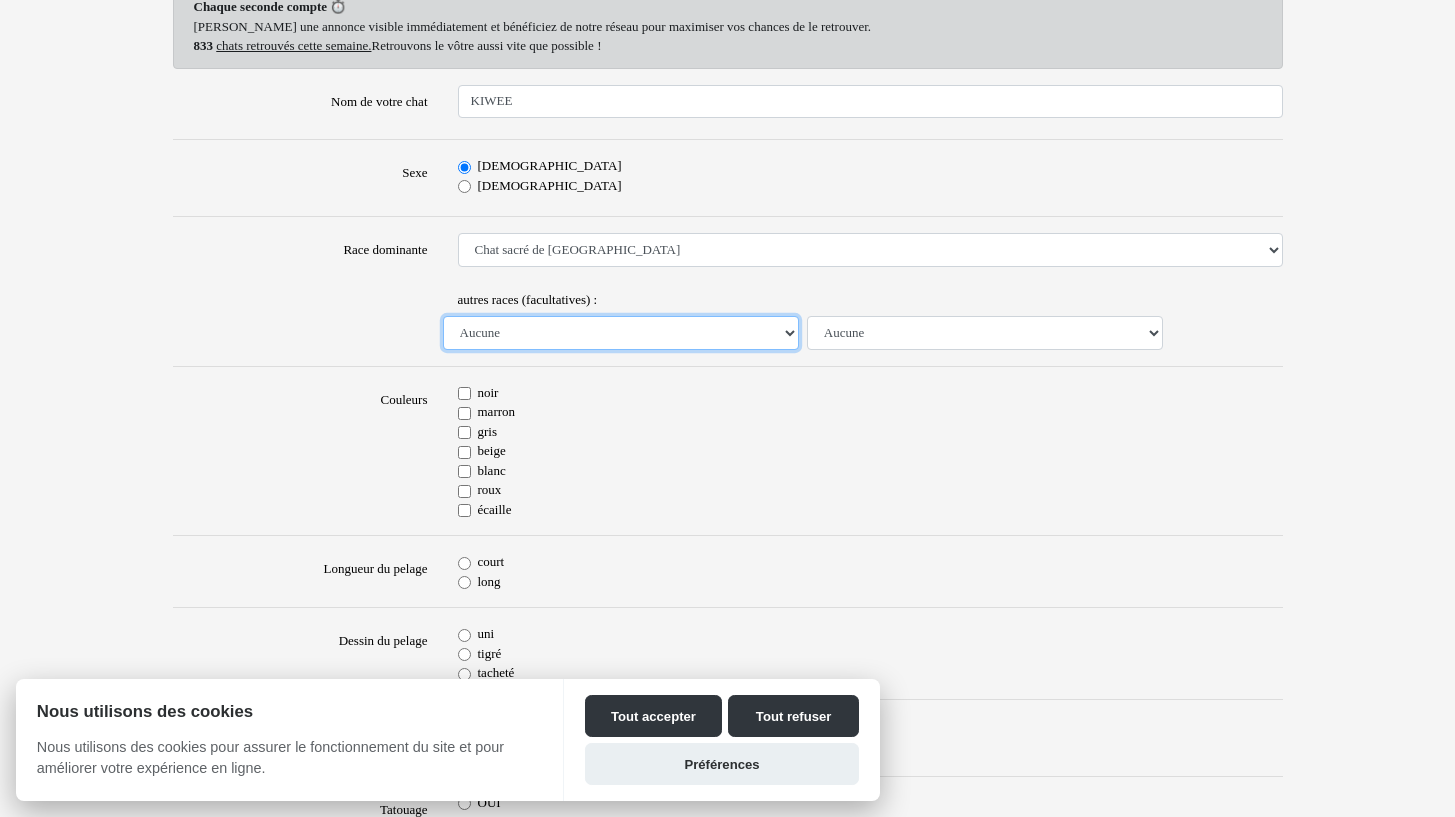 scroll, scrollTop: 225, scrollLeft: 0, axis: vertical 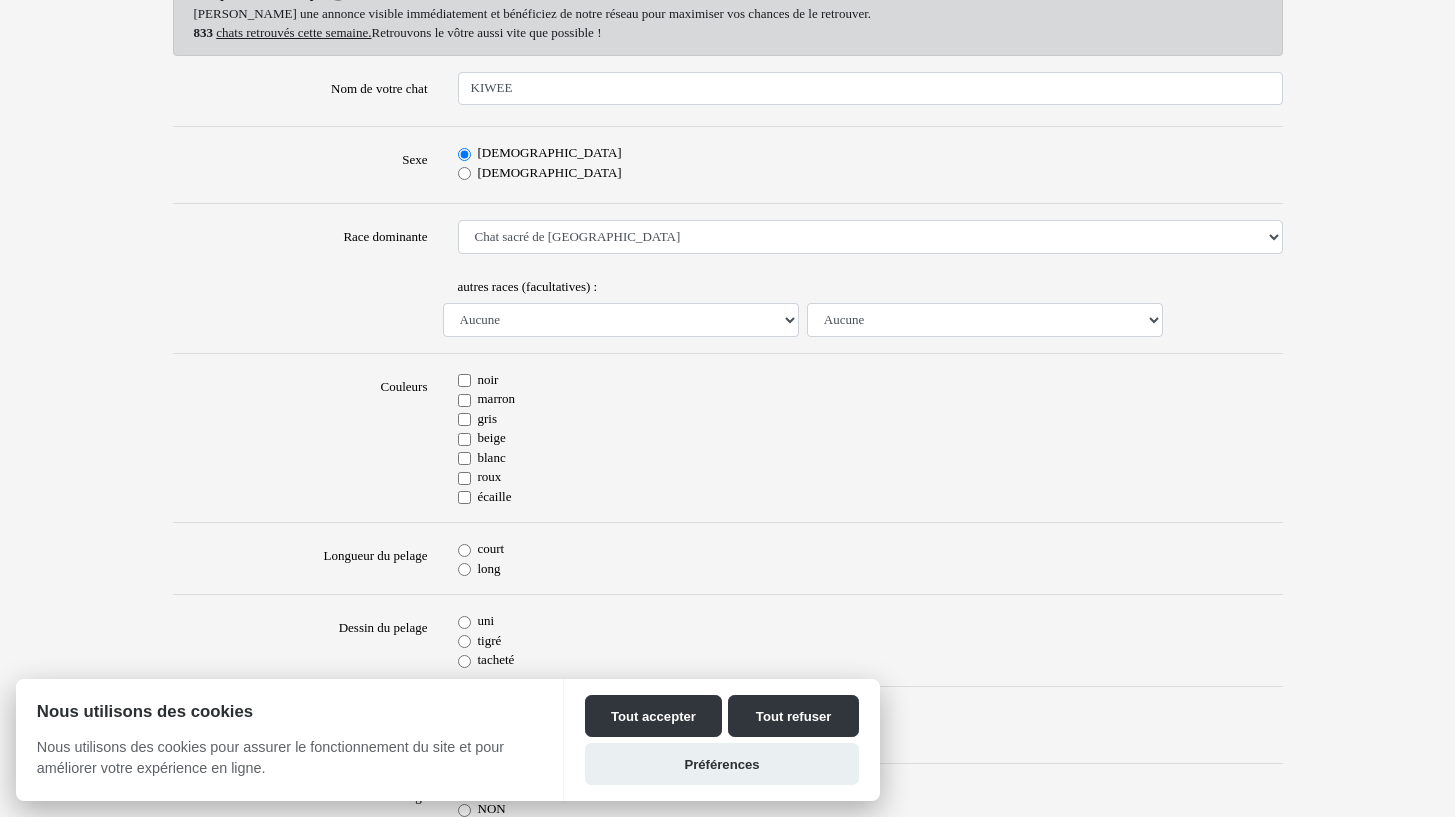 click on "beige" at bounding box center [464, 439] 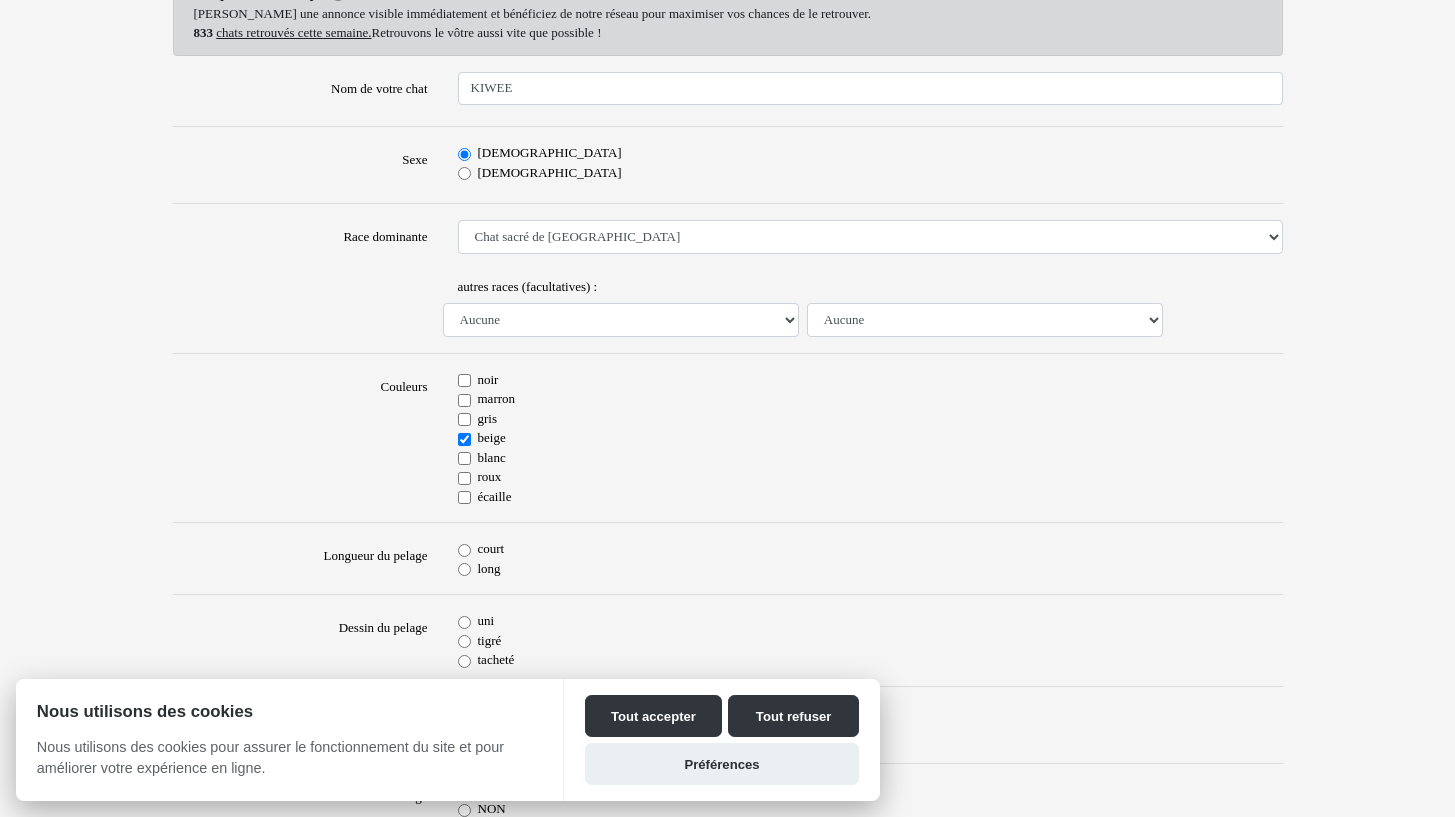 click on "blanc" at bounding box center [464, 458] 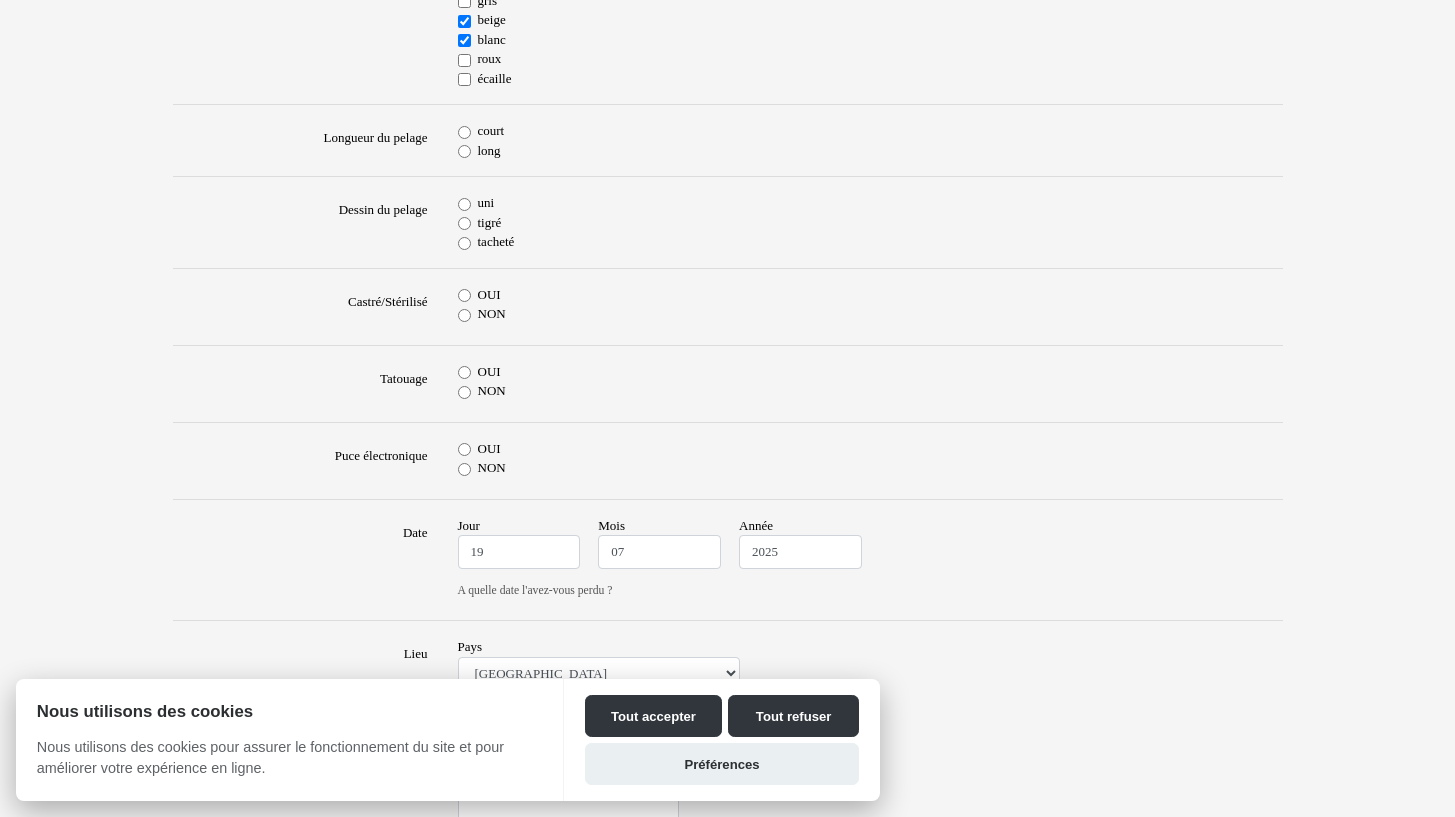 scroll, scrollTop: 660, scrollLeft: 0, axis: vertical 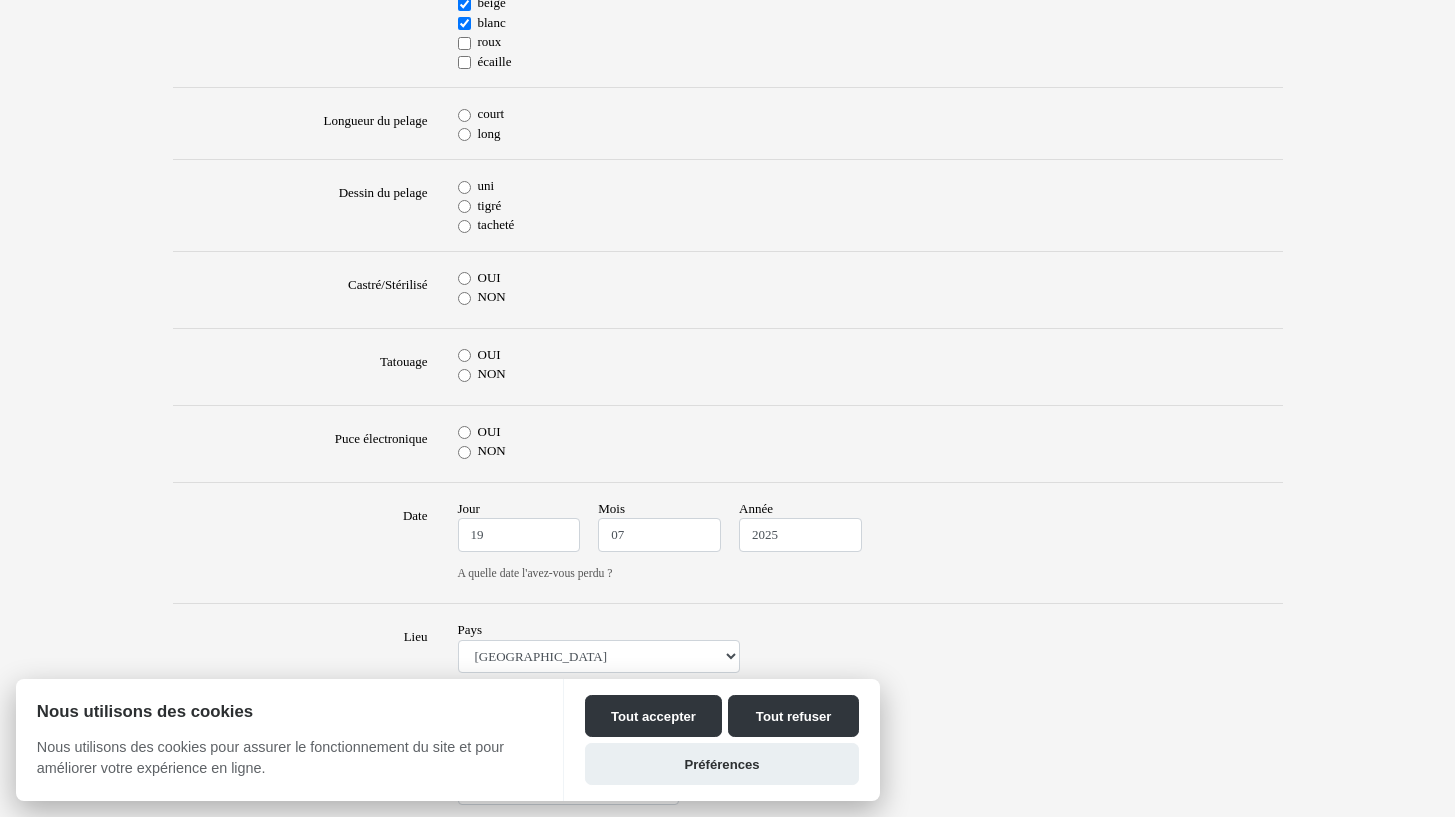 click on "long" at bounding box center (464, 134) 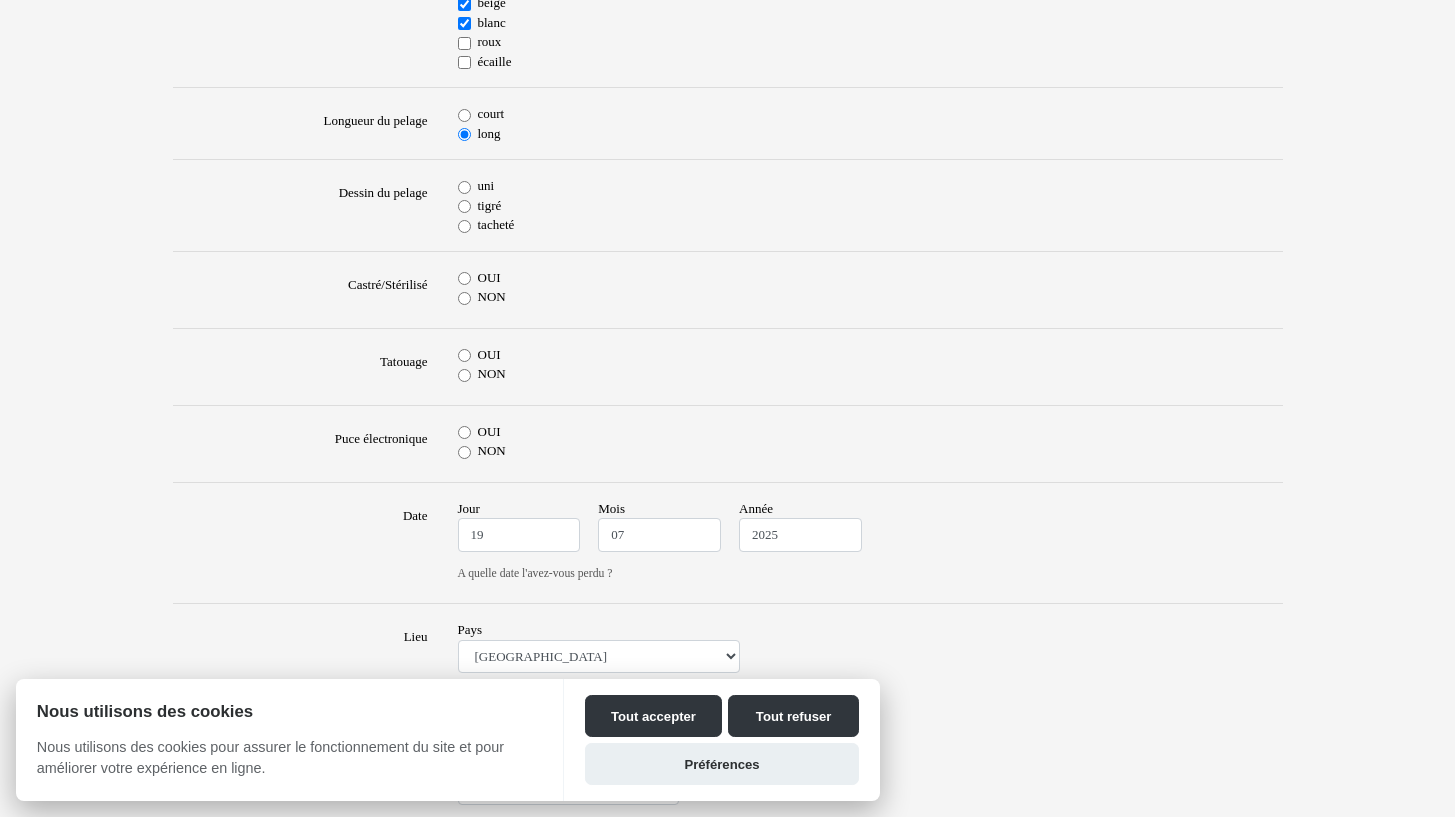 click on "tacheté" at bounding box center (464, 226) 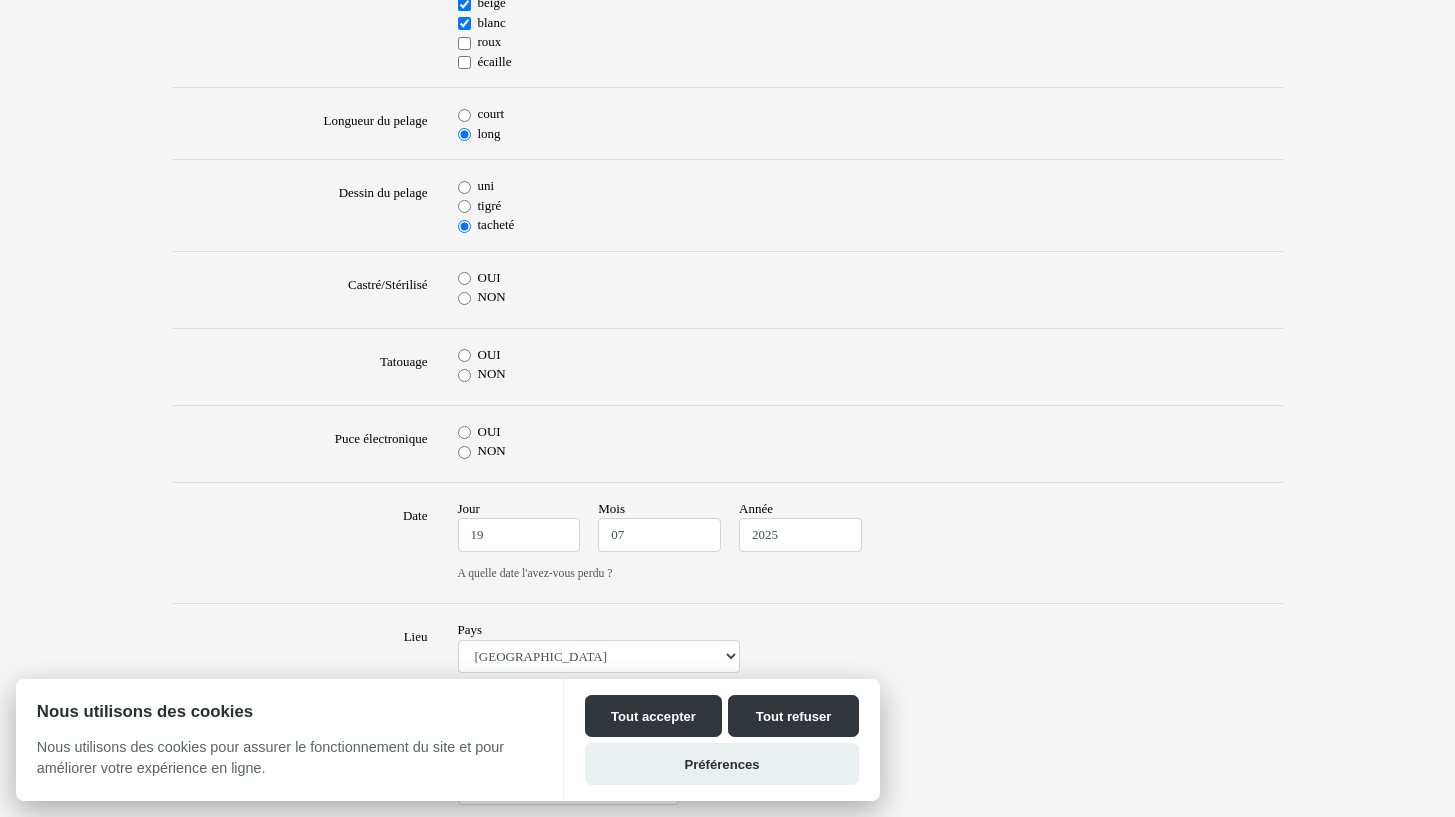 click on "uni" at bounding box center [870, 186] 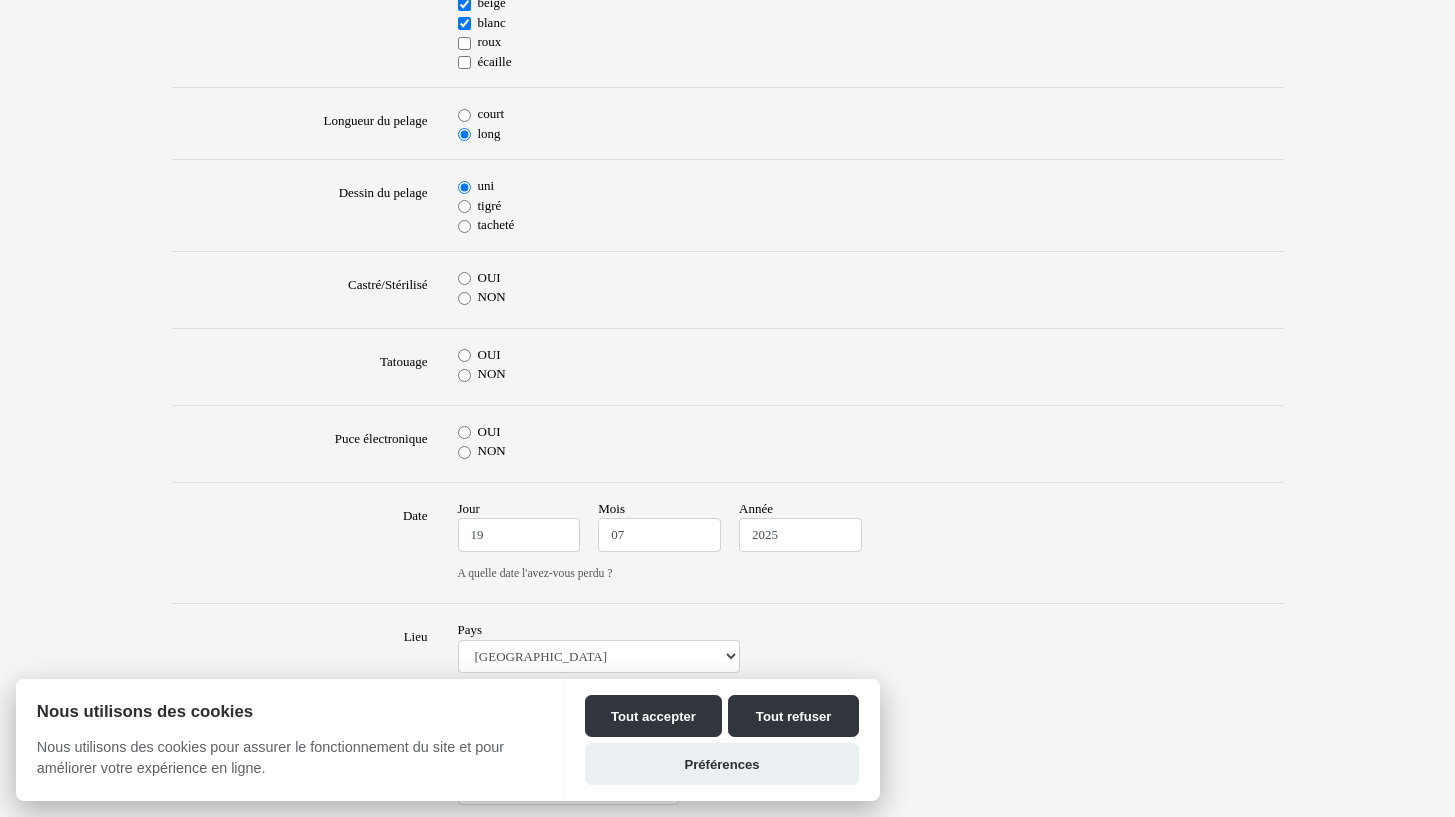 click on "OUI" at bounding box center (464, 278) 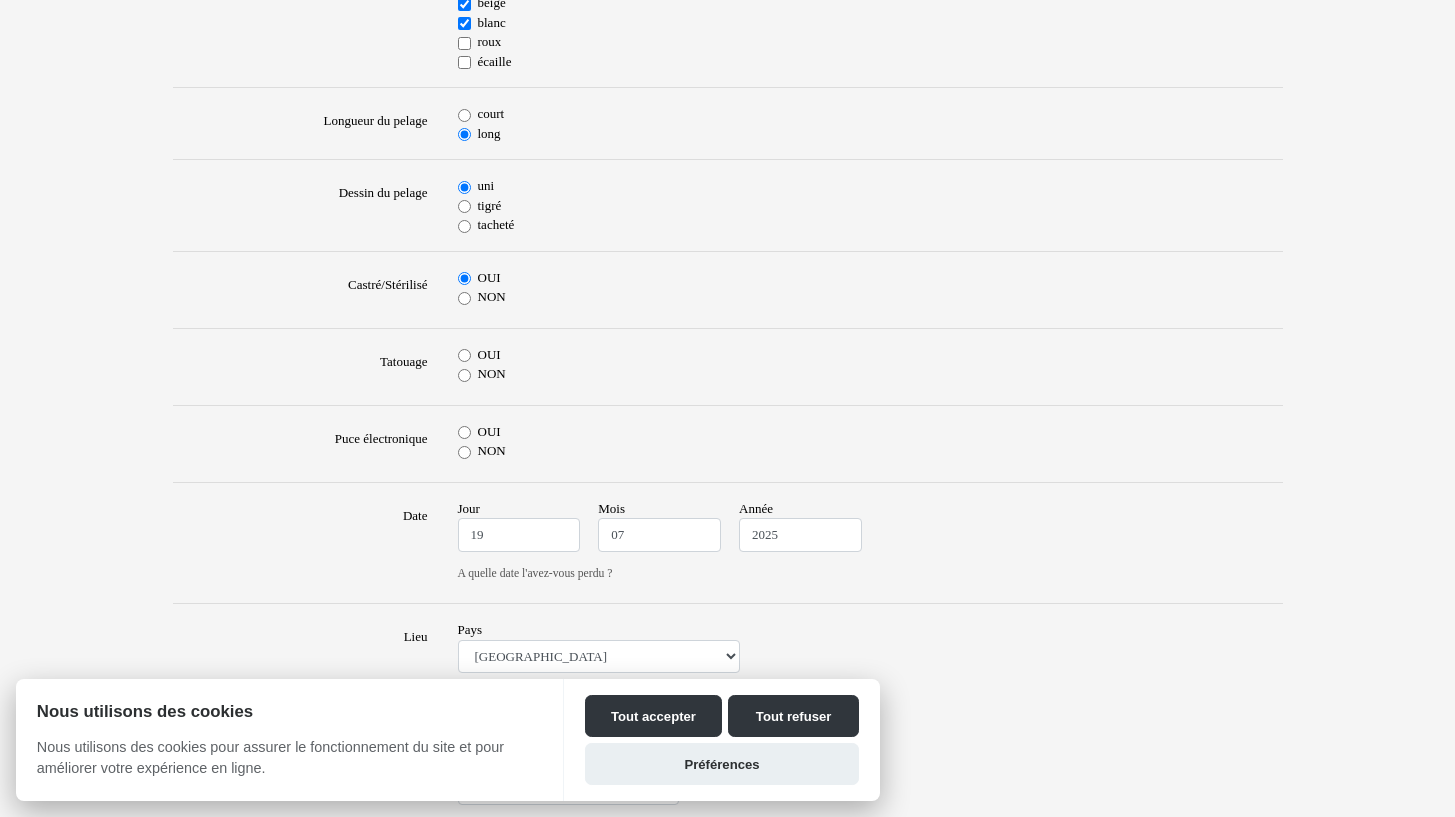 click on "NON" at bounding box center (464, 375) 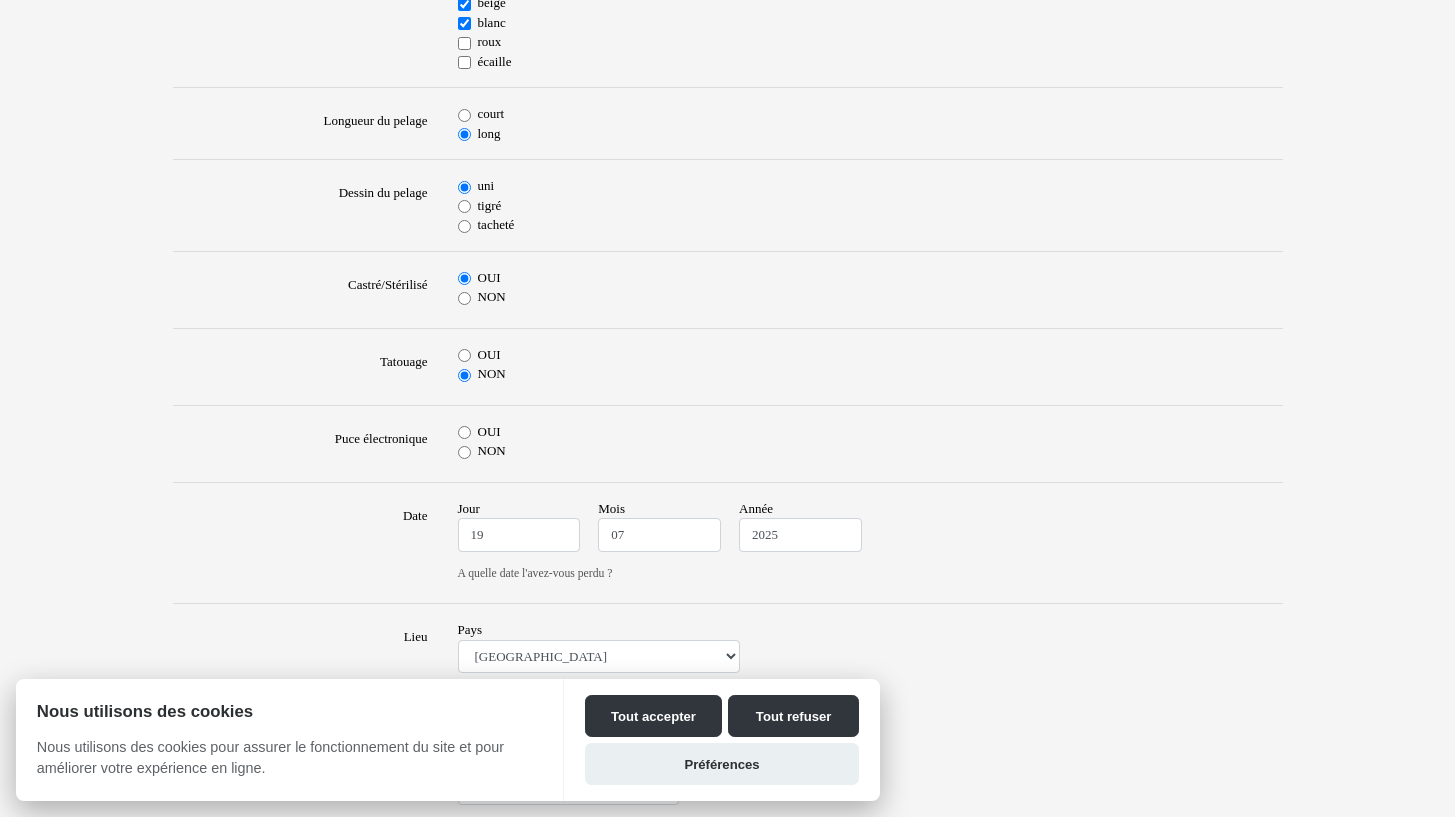 click on "OUI" at bounding box center [464, 432] 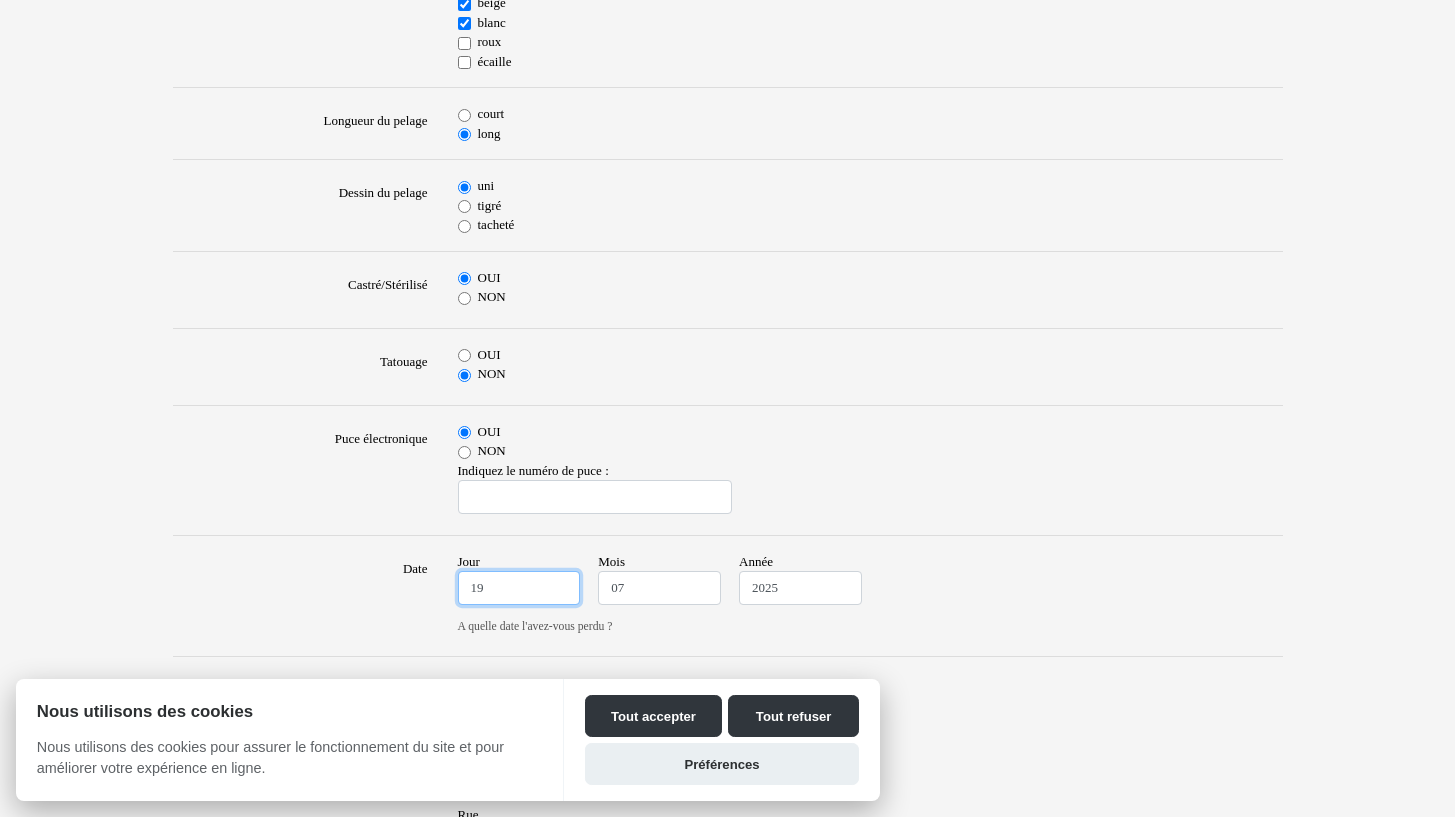 click on "19" at bounding box center (519, 588) 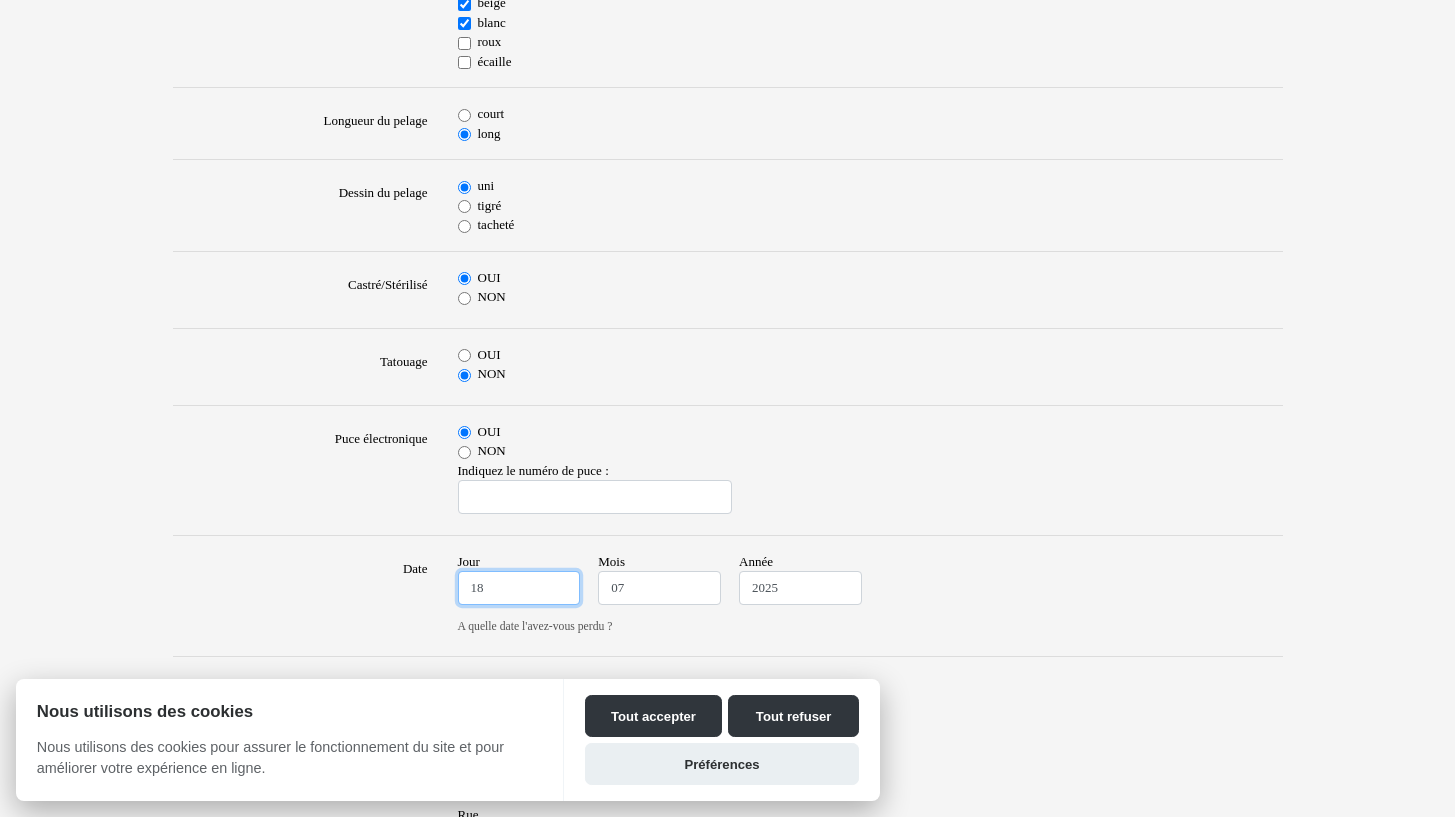 type on "18" 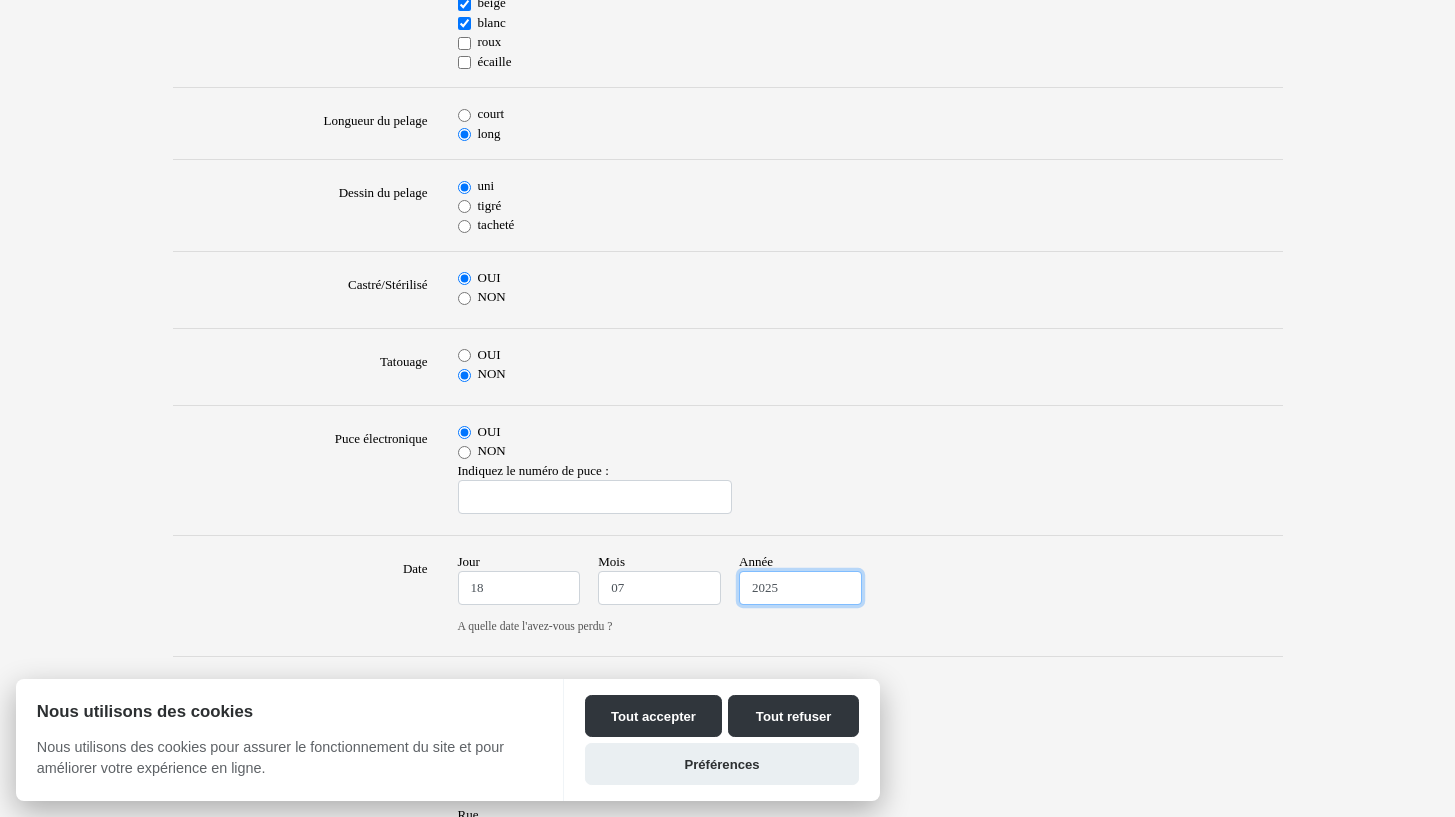 click on "2025" at bounding box center (800, 588) 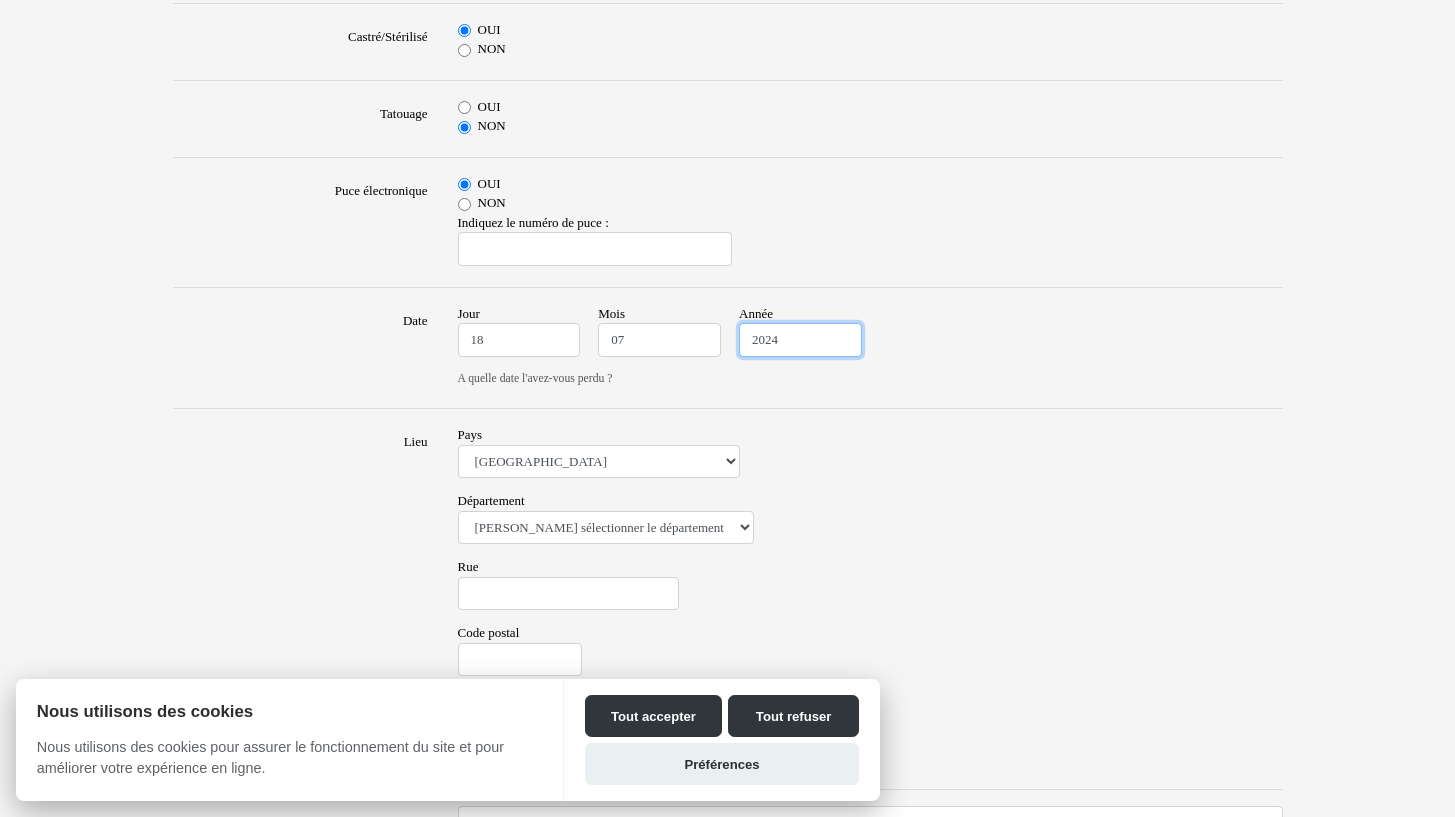 scroll, scrollTop: 929, scrollLeft: 0, axis: vertical 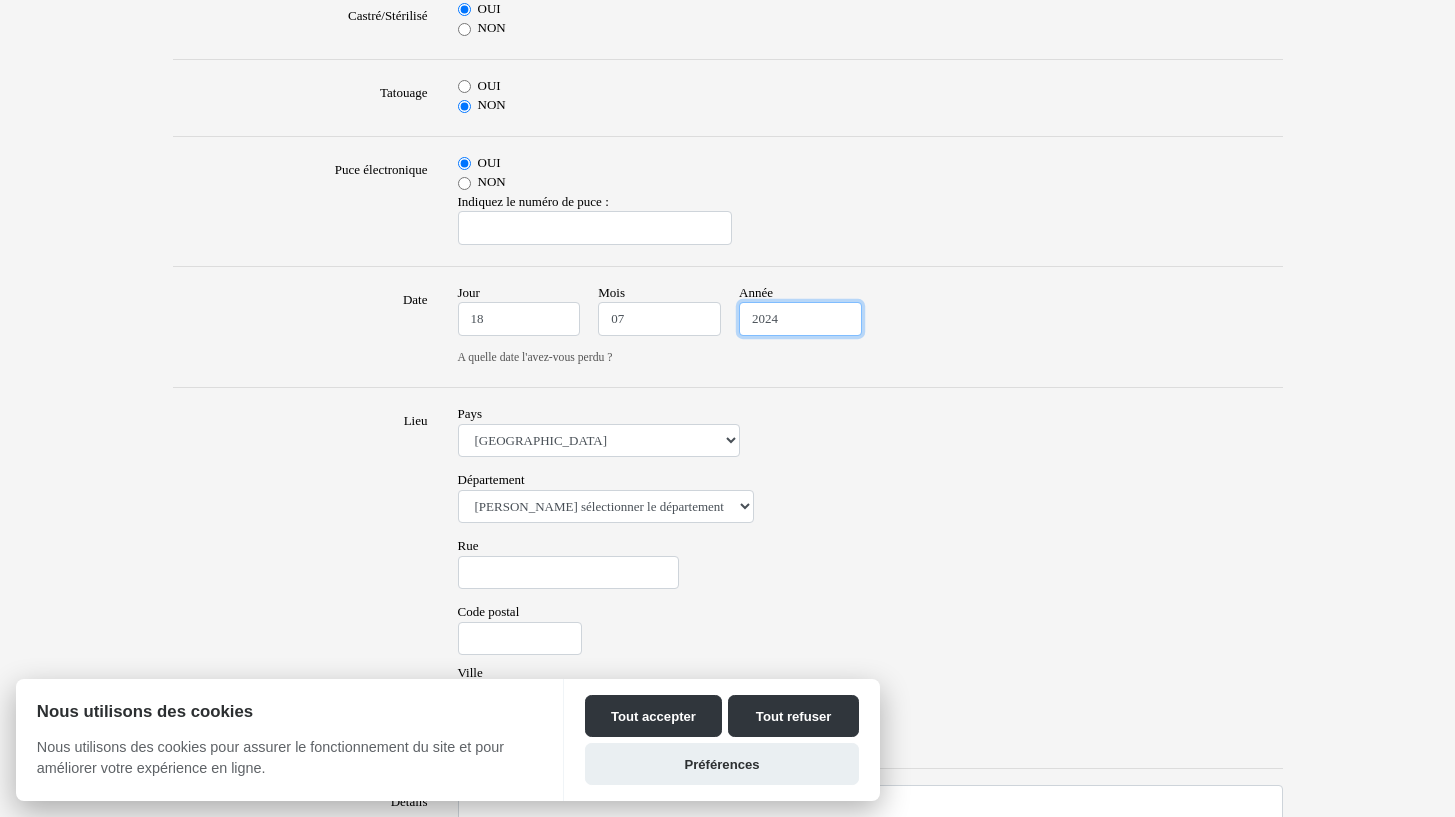 type on "2024" 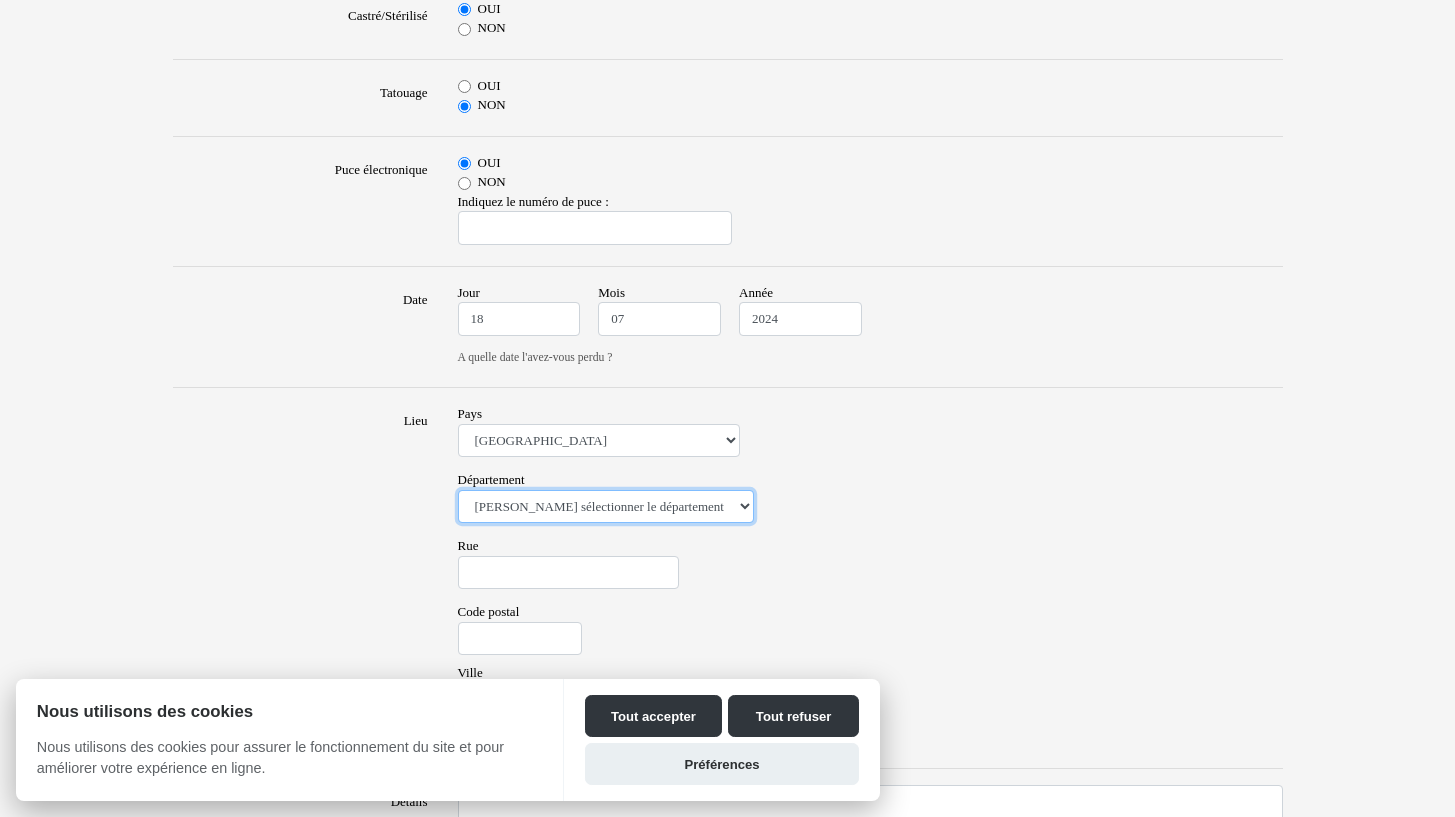 click on "Veuillez sélectionner le département 01 - Ain 02 - Aisne 03 - Allier 04 - Alpes de Hautes-Provence 05 - Hautes-Alpes 06 - Alpes-Maritimes 07 - Ardèche 08 - Ardennes 09 - Ariege 10 - Aube 11 - Aude 12 - Aveyron 13 - Bouches-Du-Rhône 14 - Calvados 15 - Cantal 16 - Charente 17 - Charente-Maritime 18 - Cher 19 - Correze 20 - Corse 21 - Cote-d'Or 22 - Côtes d'Armor 23 - Creuse 24 - Dordogne 25 - Doubs 26 - Drôme 27 - Eure 28 - Eure-et-Loir 29 - Finistere 30 - Gard 31 - Haute-Garonne 32 - Gers 33 - Gironde 34 - Hérault 35 - Ille-et-Vilaine 36 - Indre 37 - Indre-et-Loire 38 - Isère 39 - Jura 40 - Landes 41 - Loir-et-Cher 42 - Loire 43 - Haute-Loire 44 - Loire-Atlantique 45 - Loiret 46 - Lot 47 - Lot-et-Garonne 48 - Lozère 49 - Maine-et-Loire 50 - Manche 51 - Marne 52 - Haute-Marne 53 - Mayenne 54 - Meurthe-et-Moselle 55 - Meuse 56 - Morbihan 57 - Moselle 58 - Nièvre 59 - Nord 60 - Oise 61 - Orne 62 - Pas-de-Calais 63 - Puy-de-Dôme 64 - Pyrénées-Atlantiques 65 - Hautes-Pyrénées 67 - Bas-Rhin 75 - Paris" at bounding box center [606, 507] 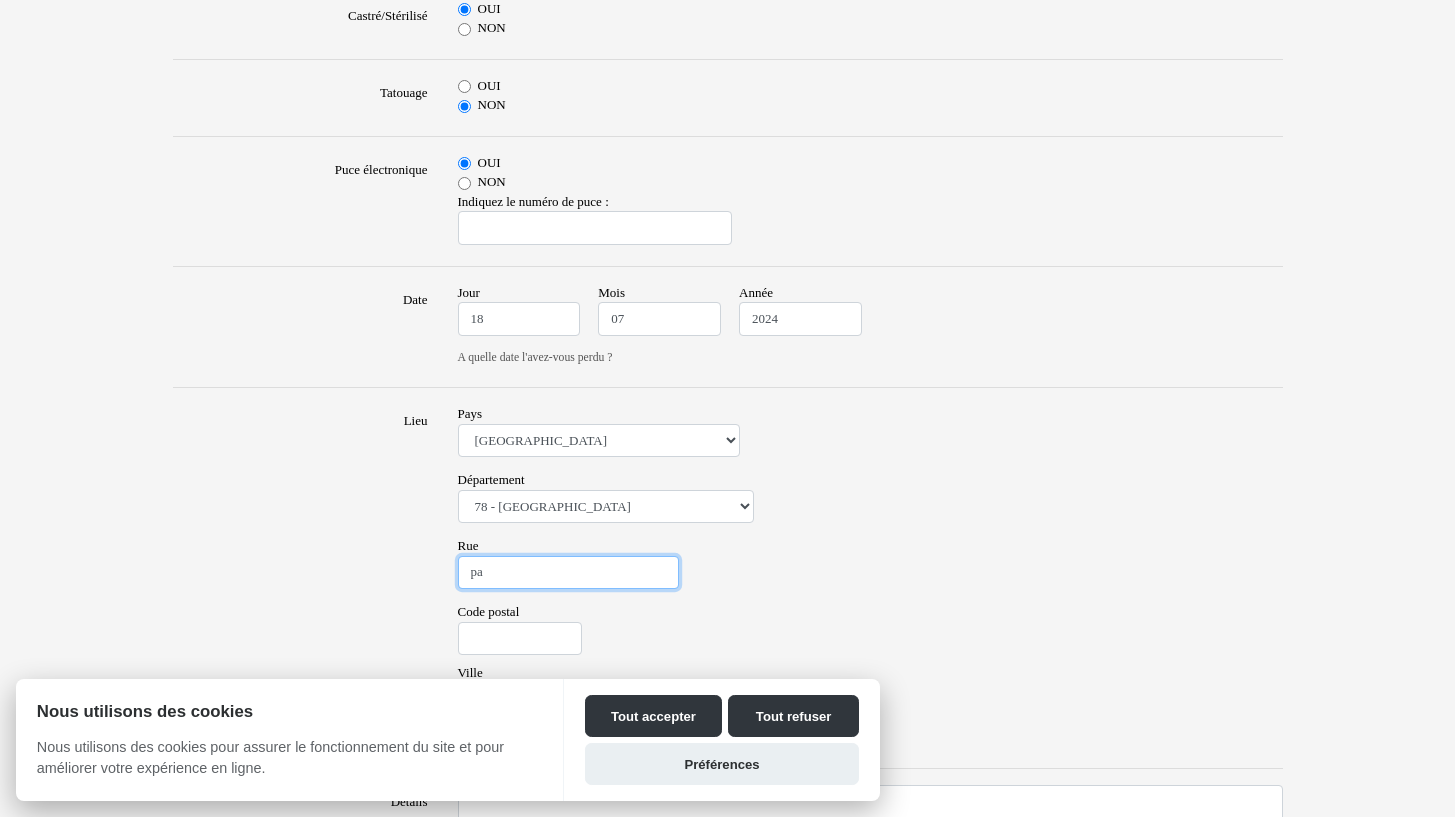type on "p" 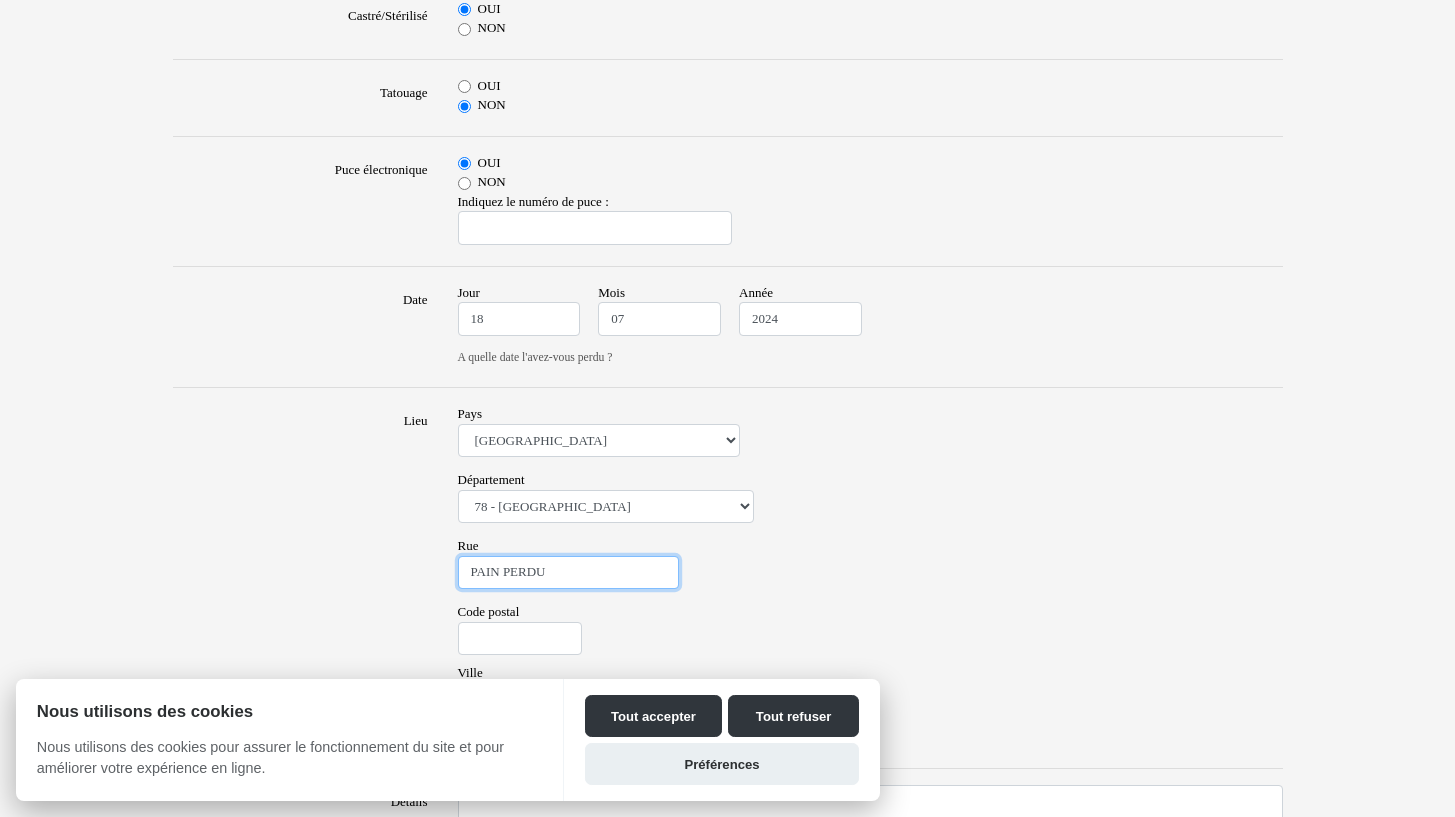type on "PAIN PERDU" 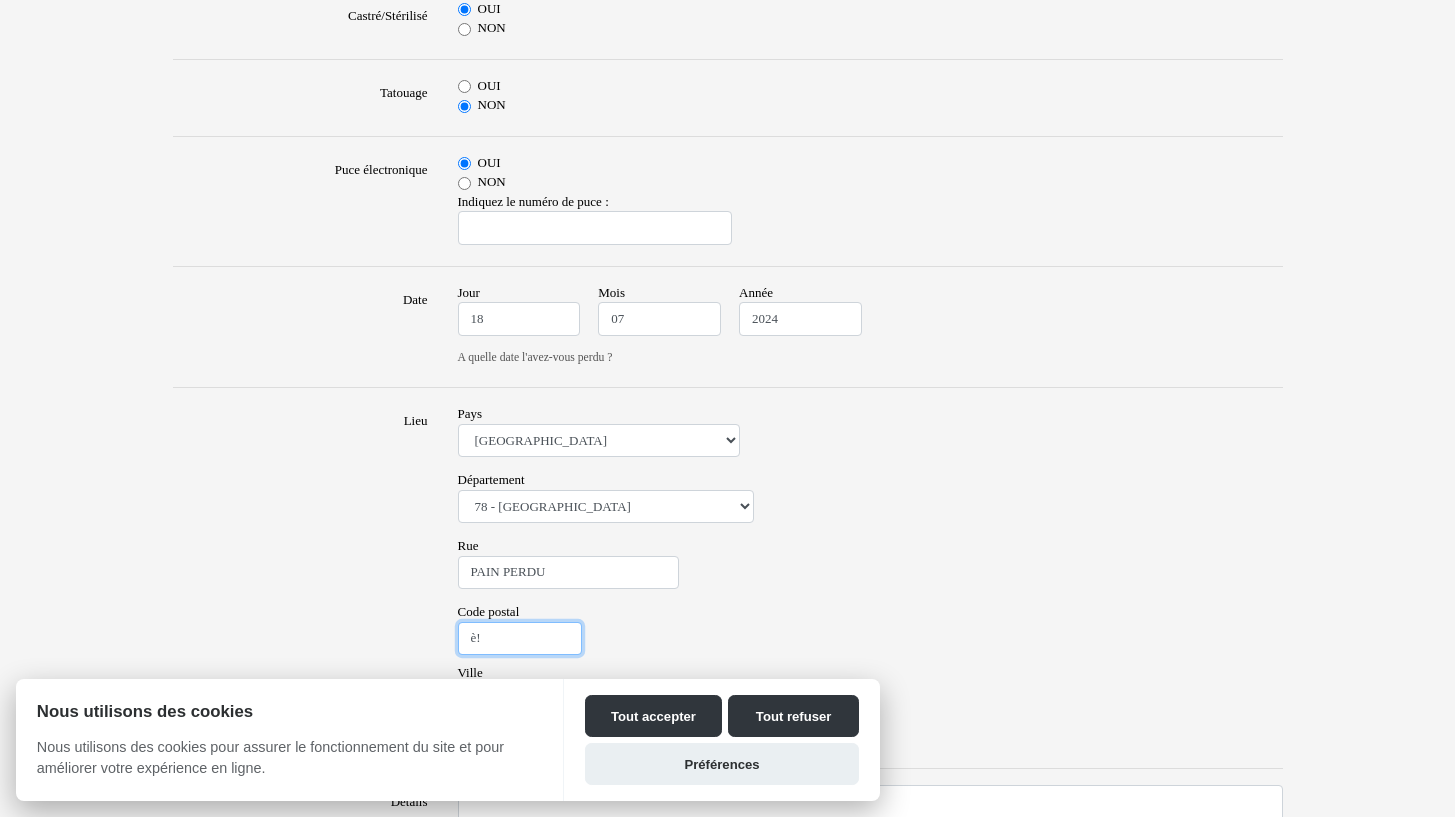 type on "è" 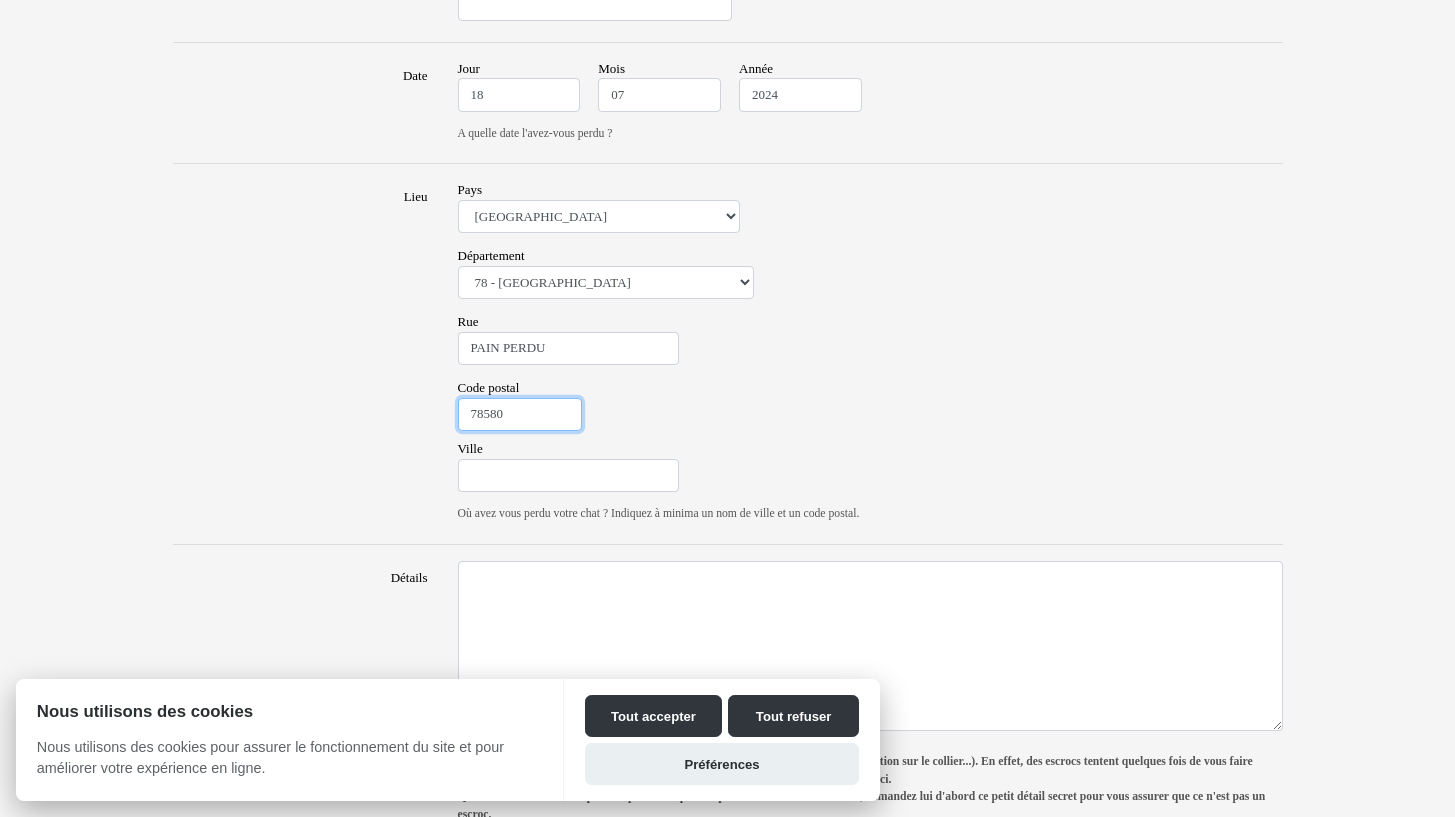 scroll, scrollTop: 1187, scrollLeft: 0, axis: vertical 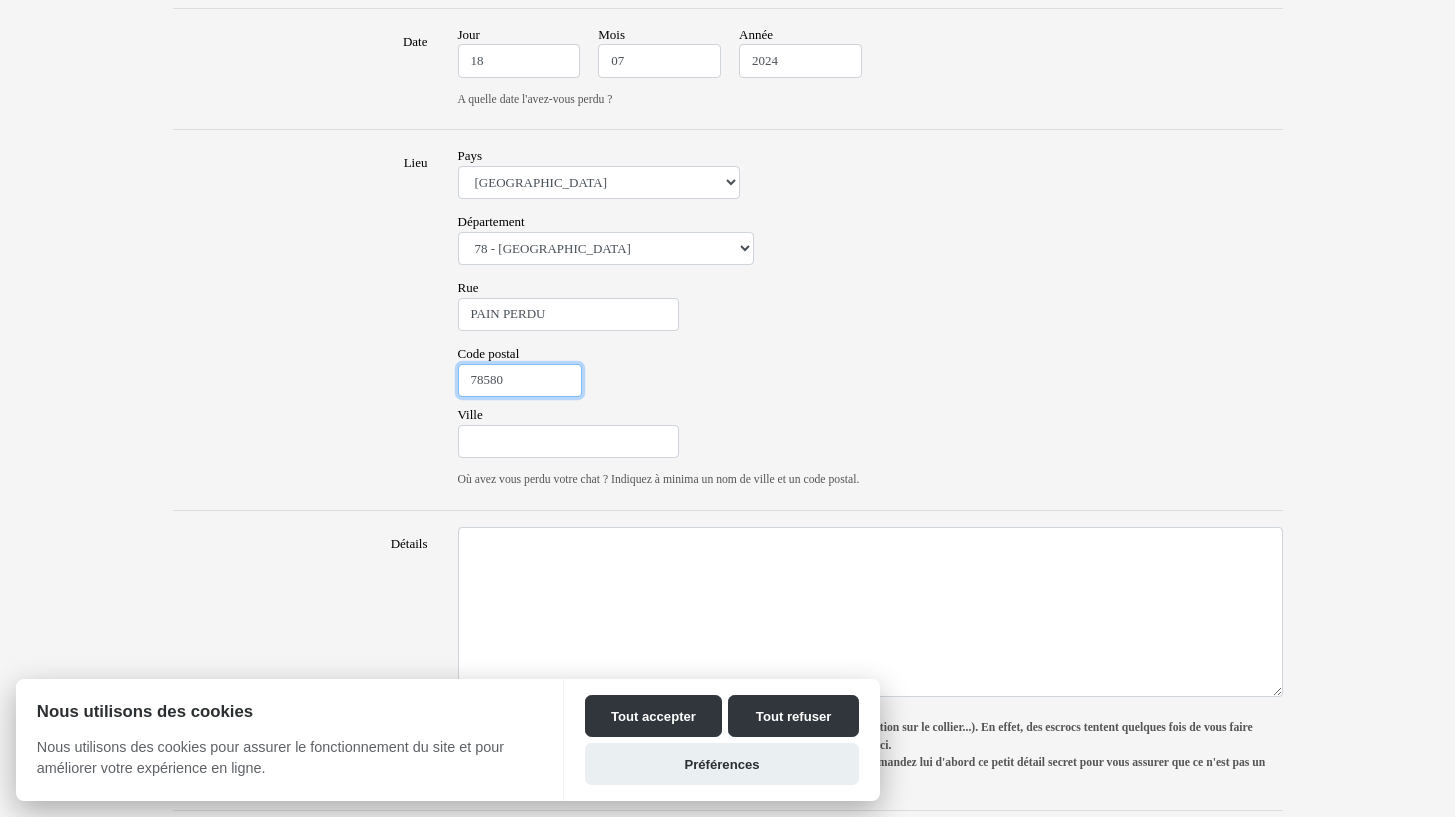 type on "78580" 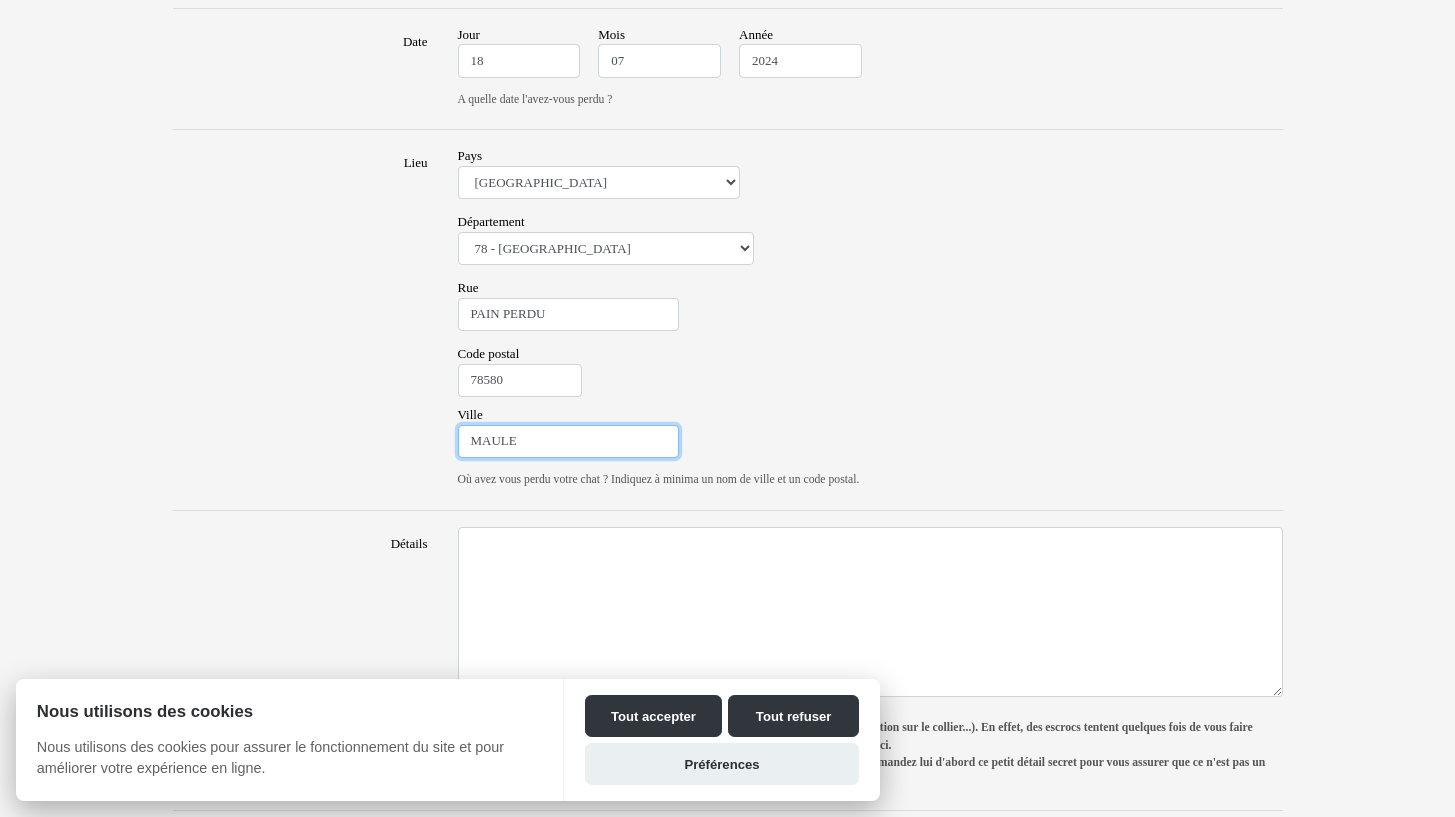 type on "MAULE" 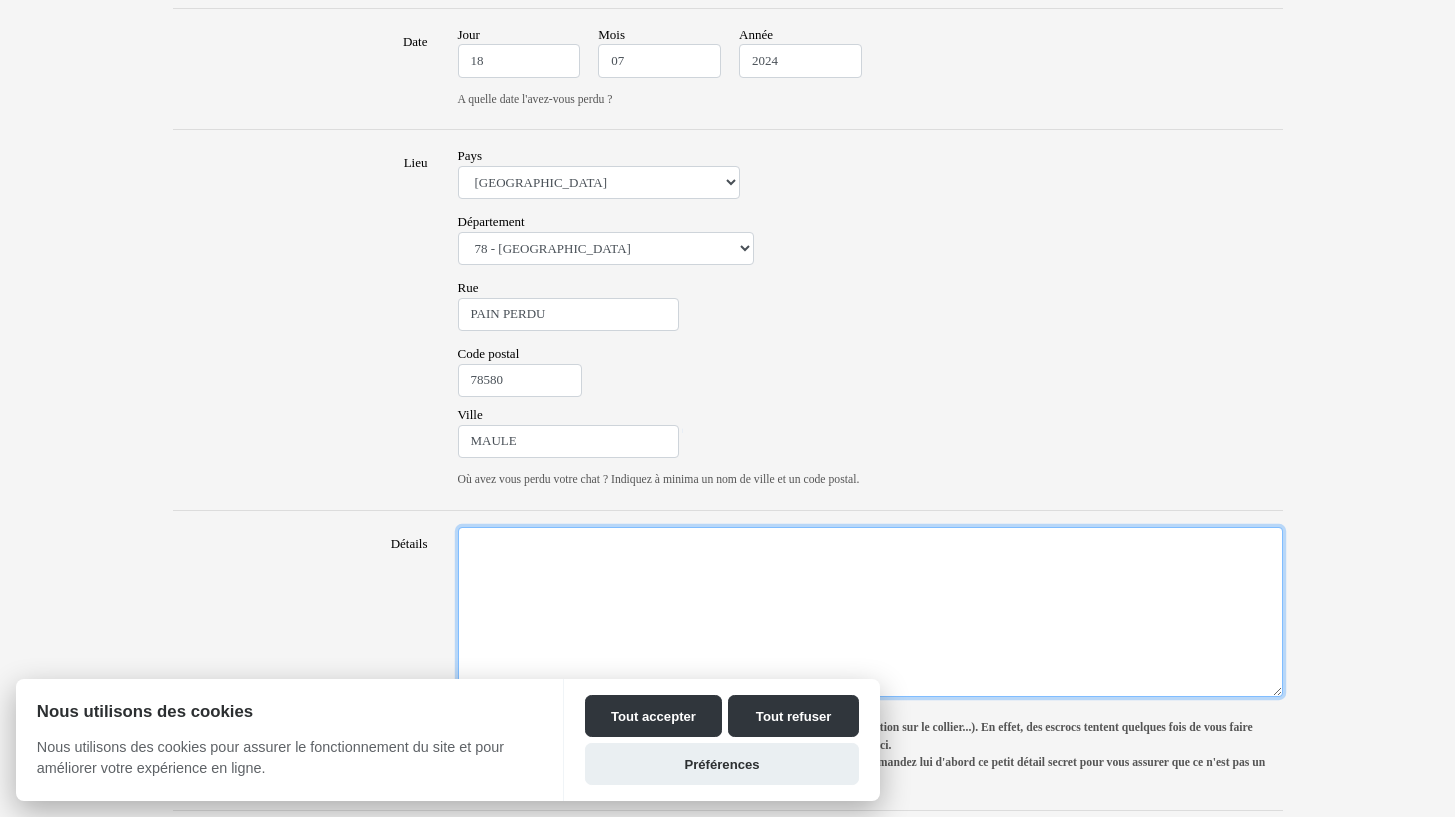 click on "Détails" at bounding box center (870, 612) 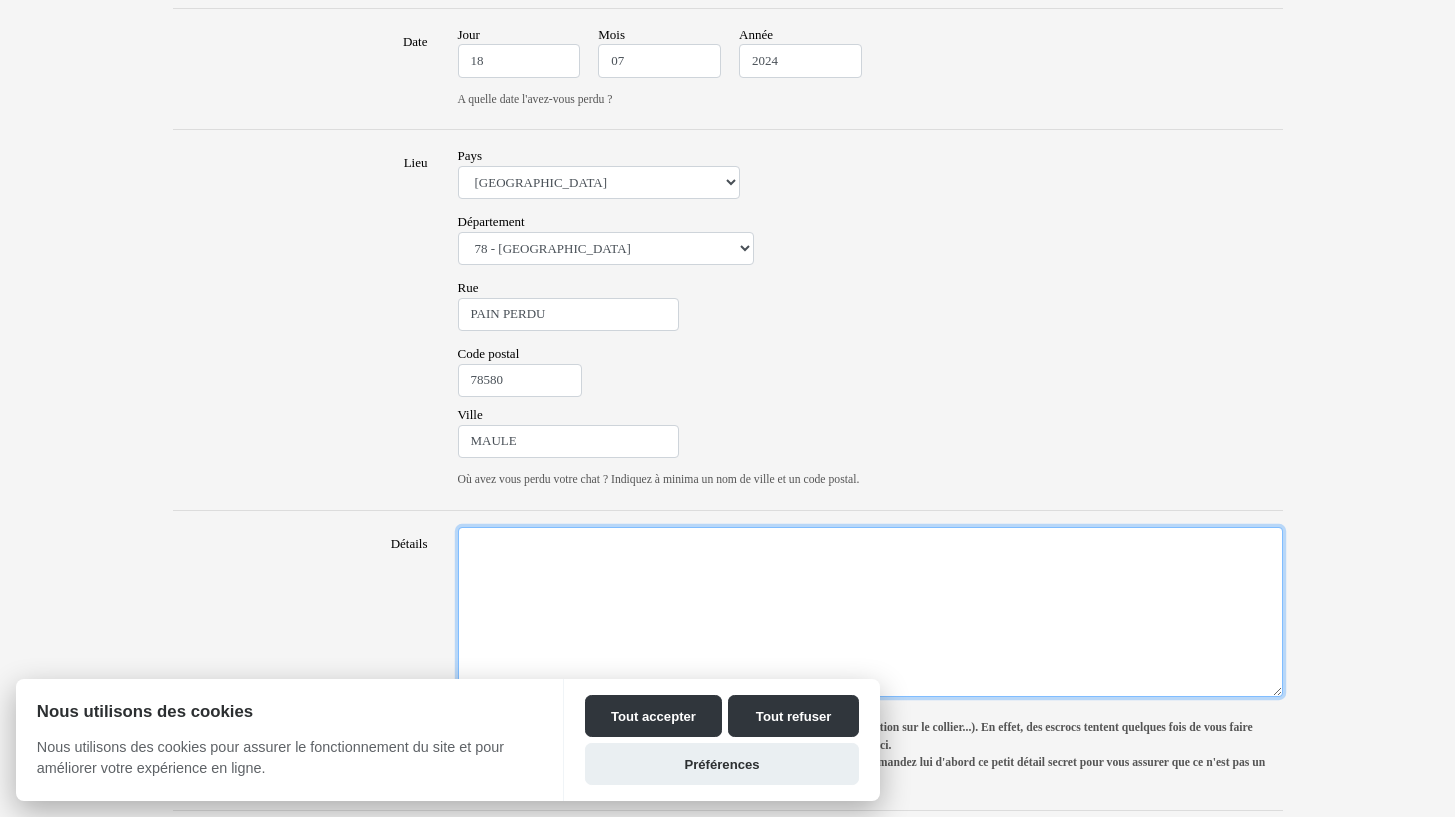 type on "&" 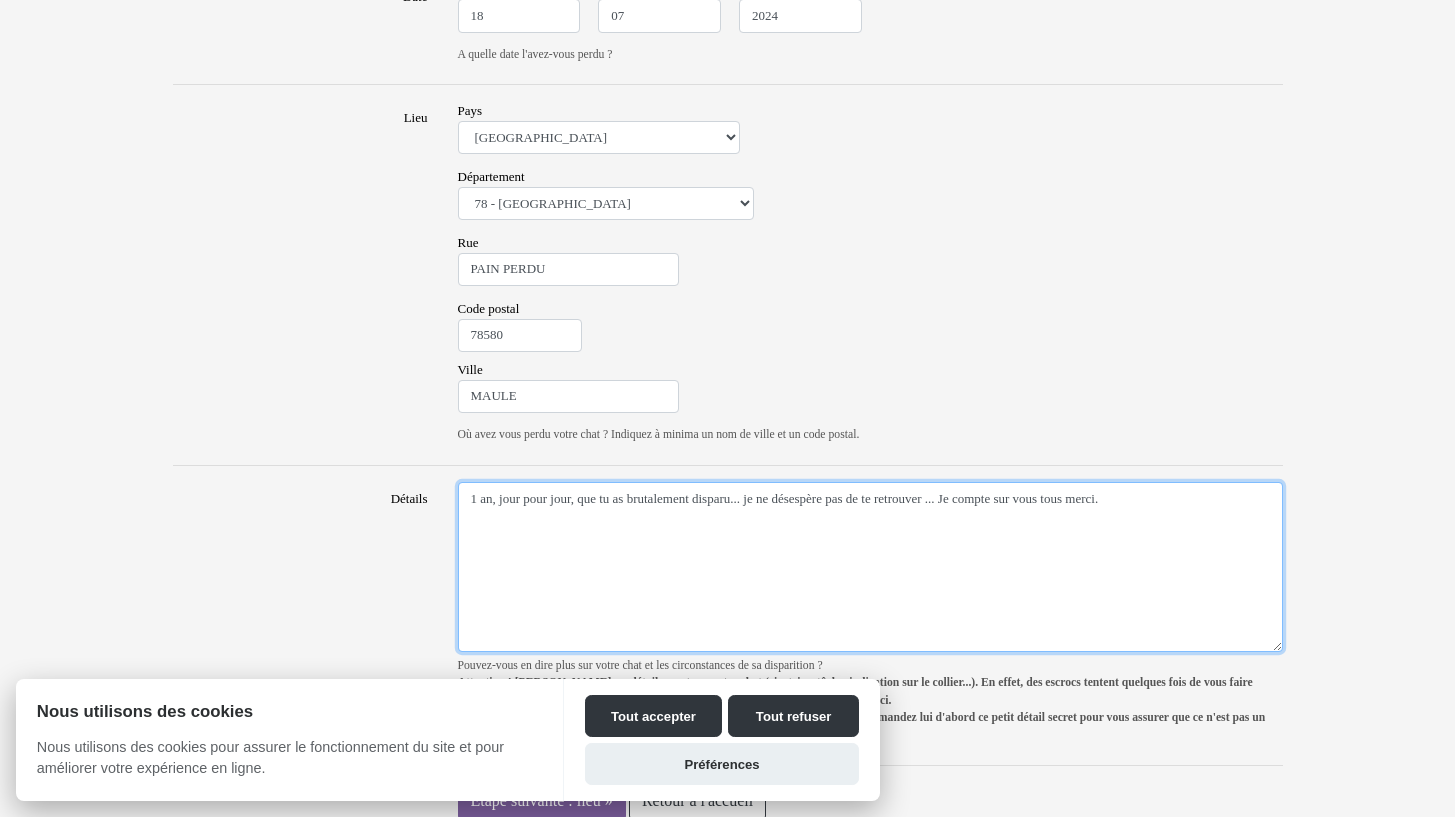 scroll, scrollTop: 1231, scrollLeft: 0, axis: vertical 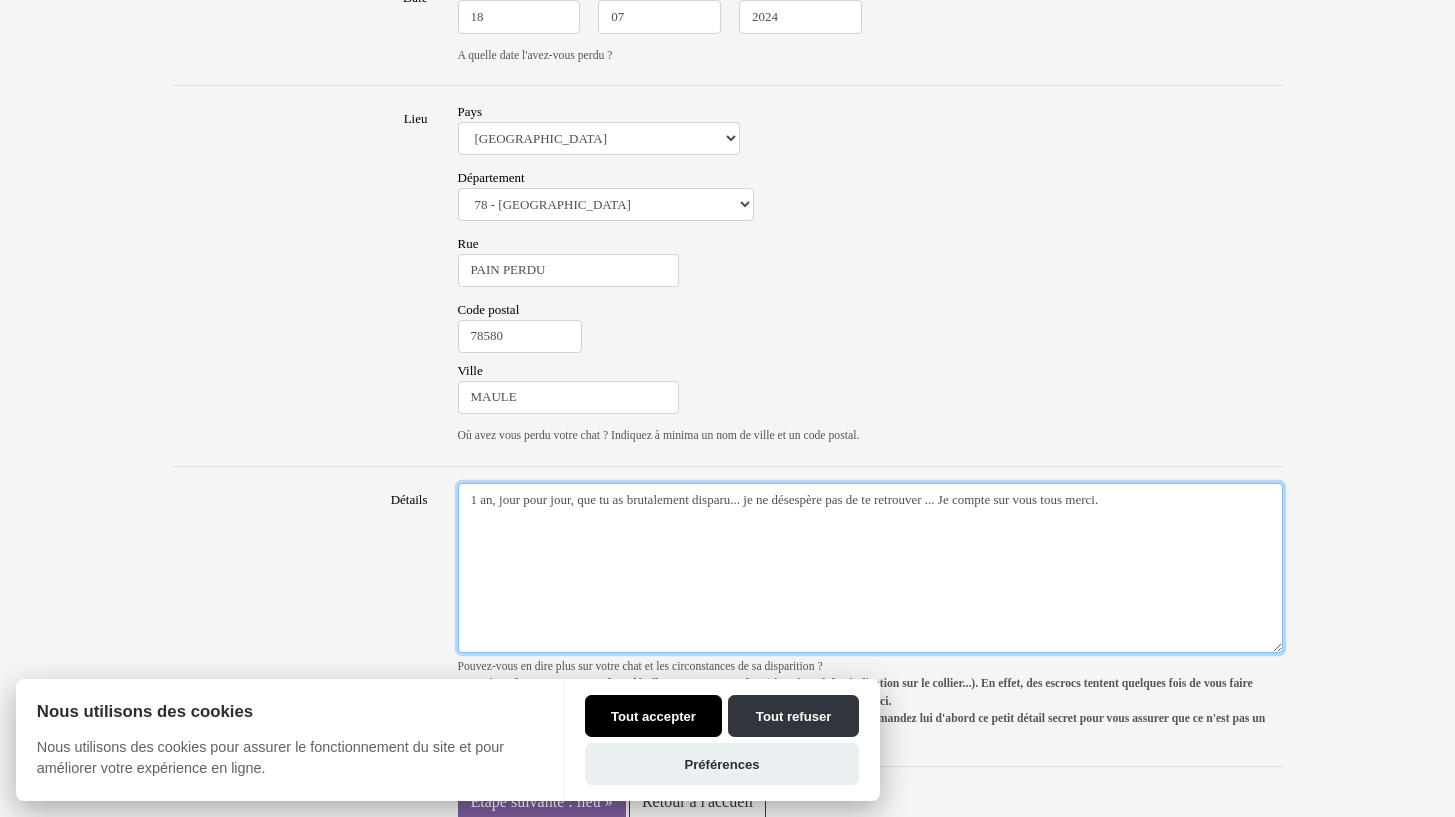 type on "1 an, jour pour jour, que tu as brutalement disparu... je ne désespère pas de te retrouver ... Je compte sur vous tous merci." 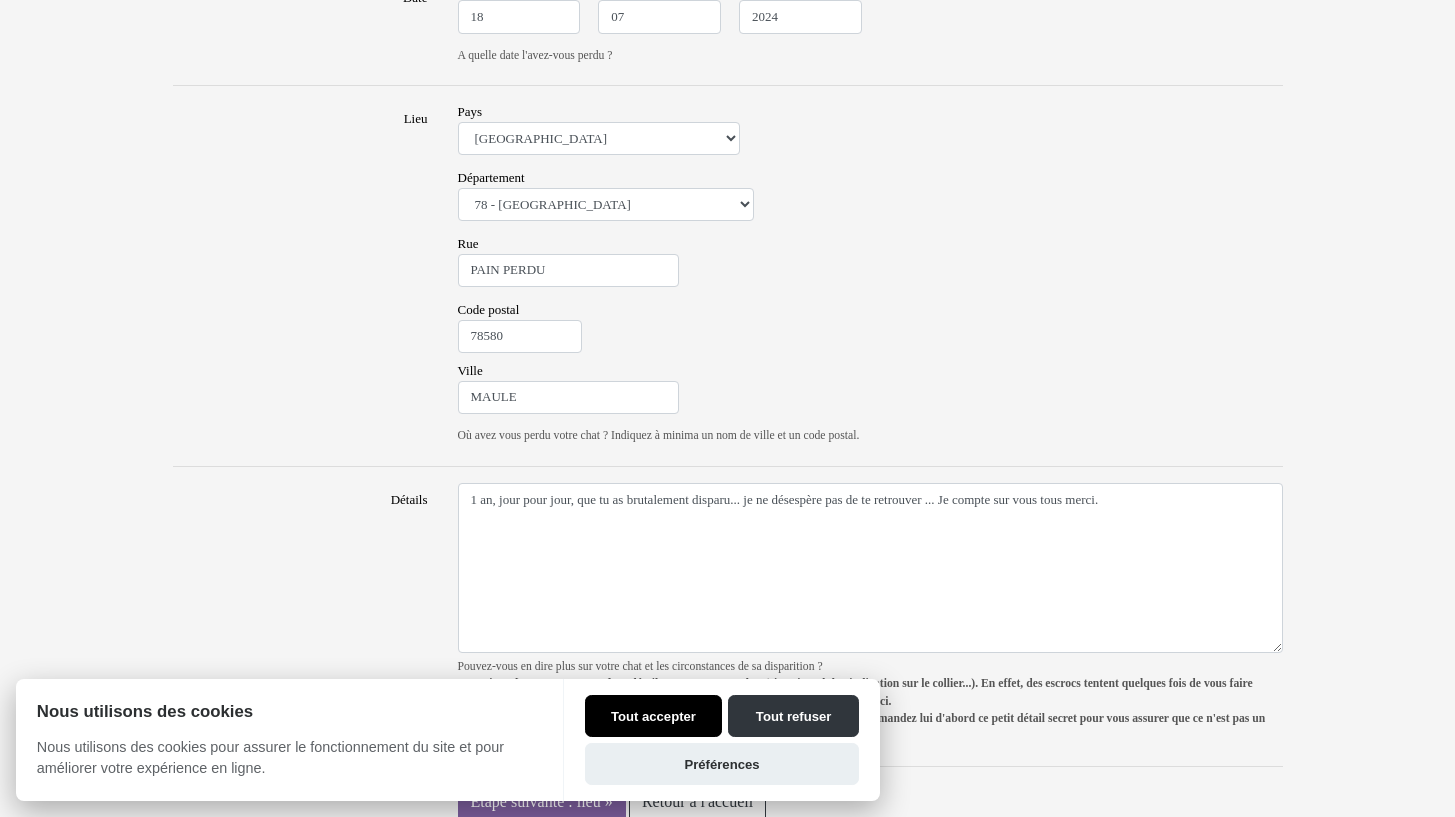 click on "Tout accepter" at bounding box center [653, 716] 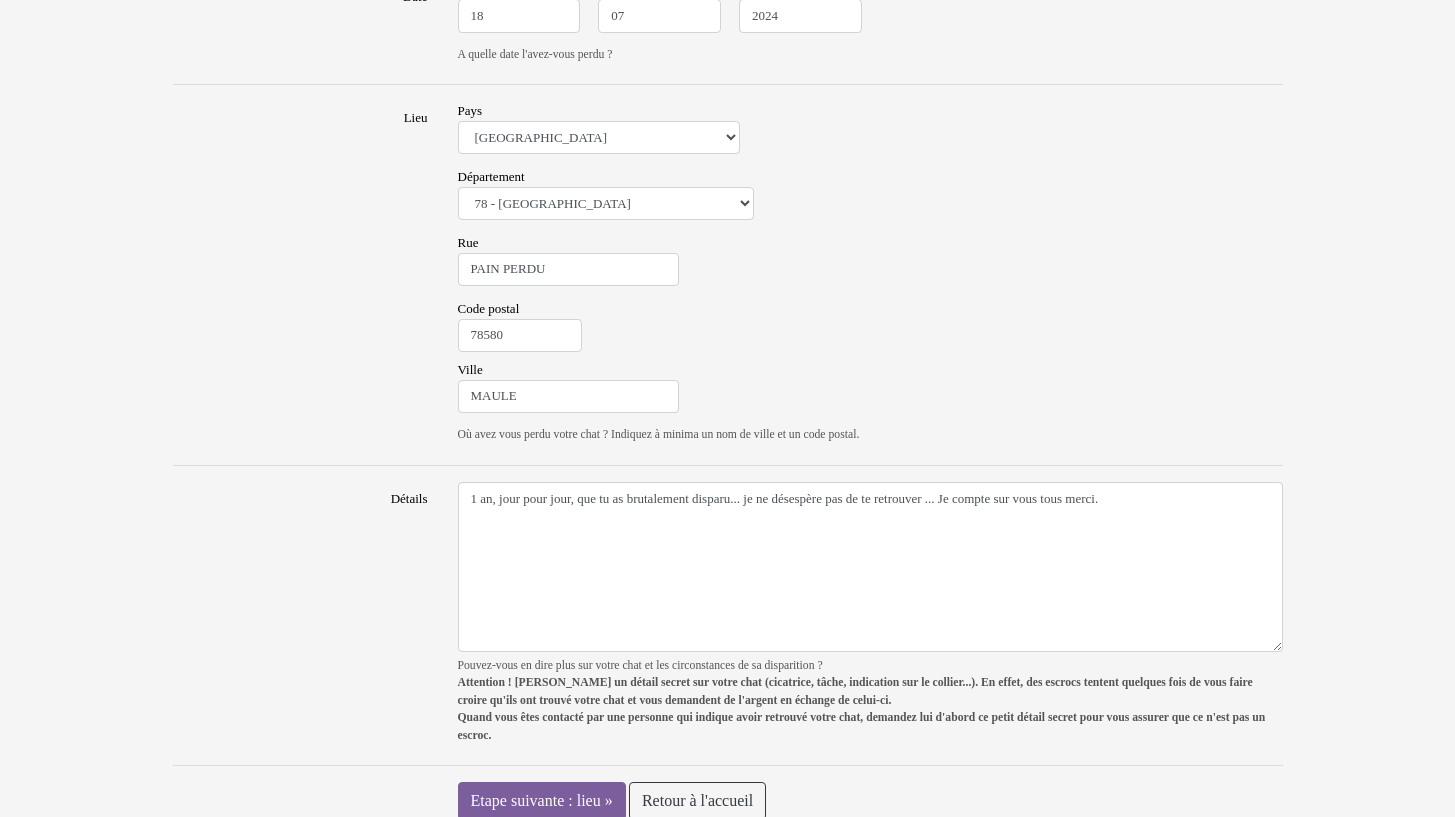 scroll, scrollTop: 1231, scrollLeft: 0, axis: vertical 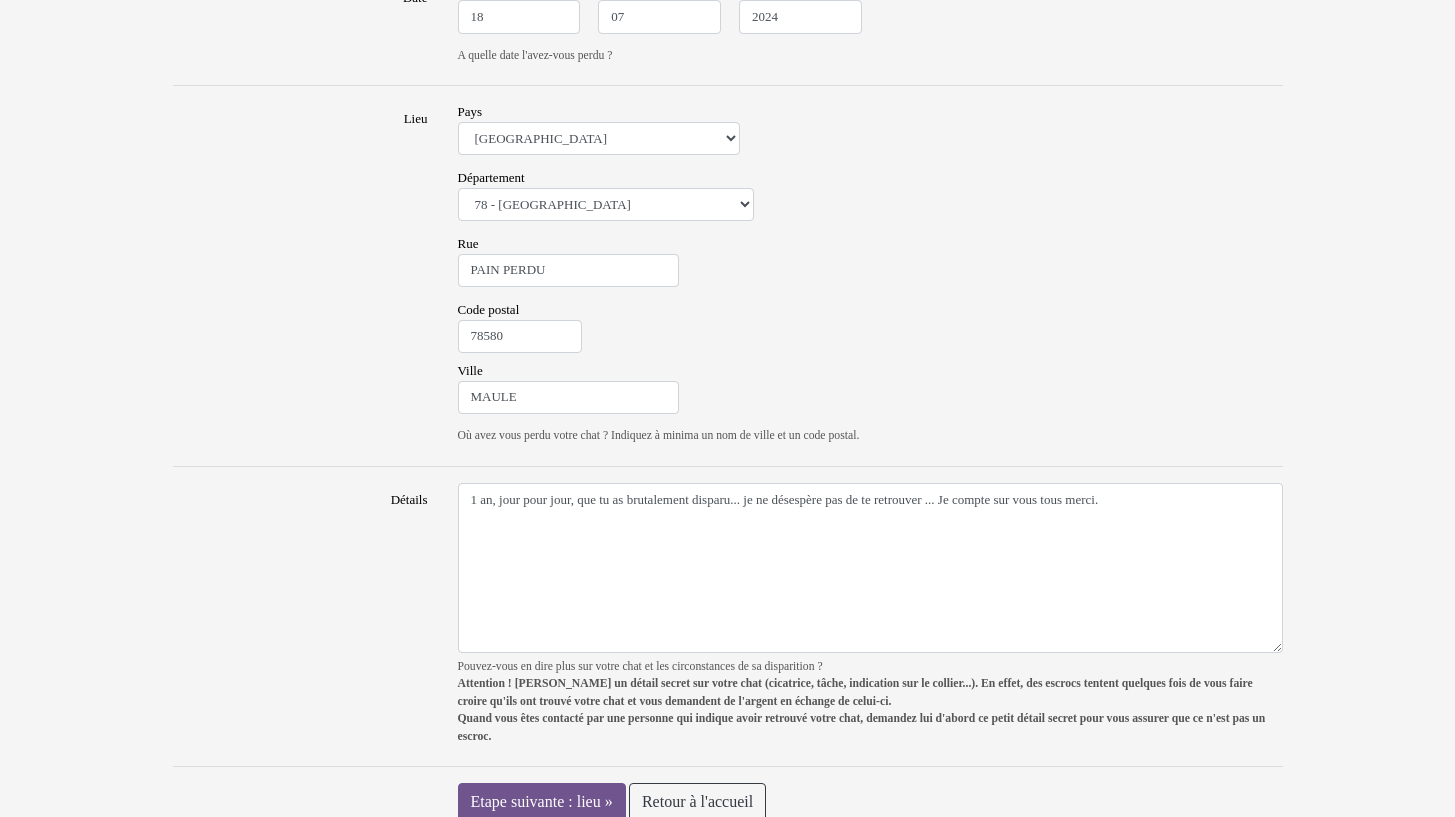 click on "Etape suivante : lieu »" at bounding box center [542, 802] 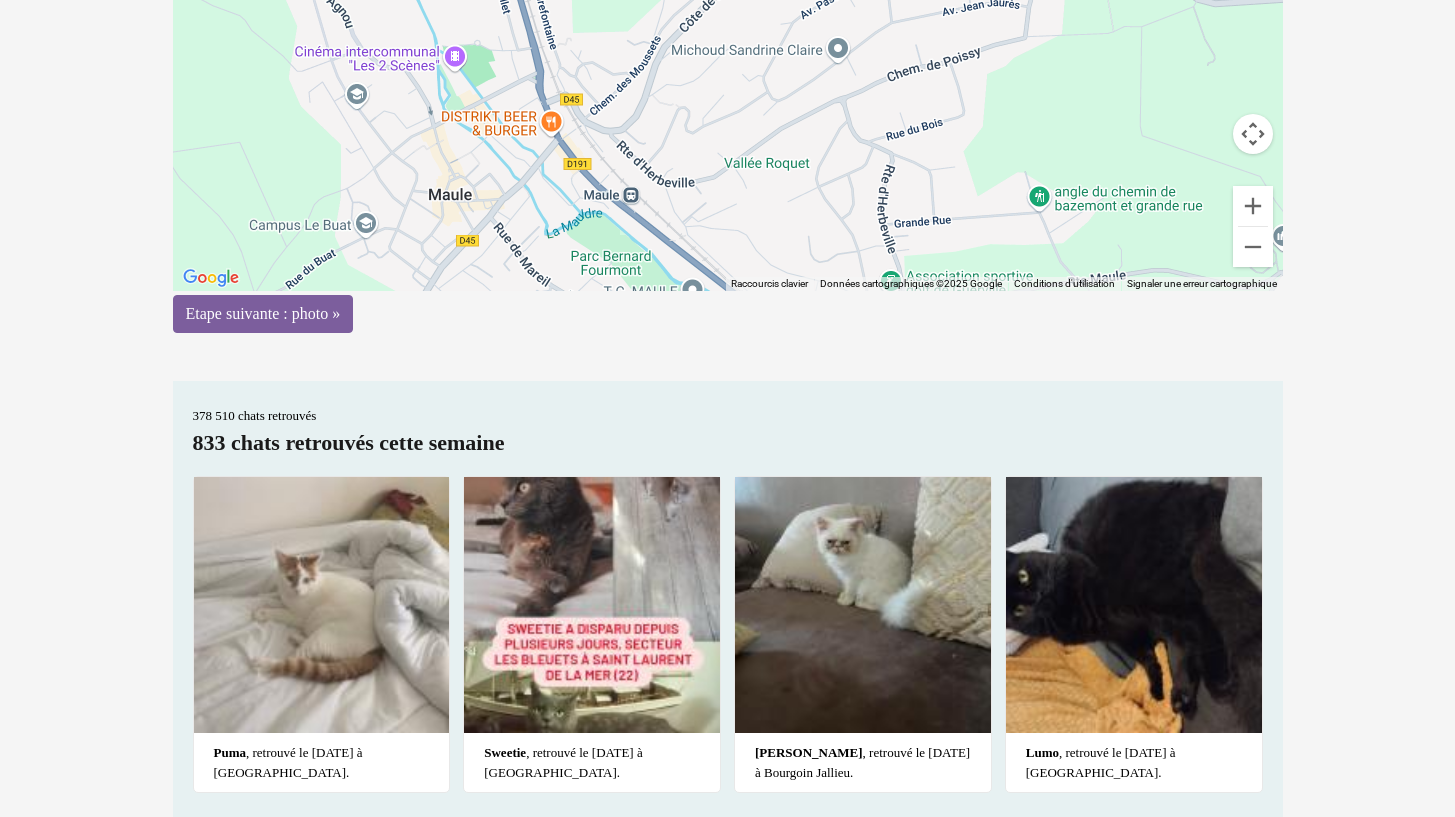 scroll, scrollTop: 354, scrollLeft: 0, axis: vertical 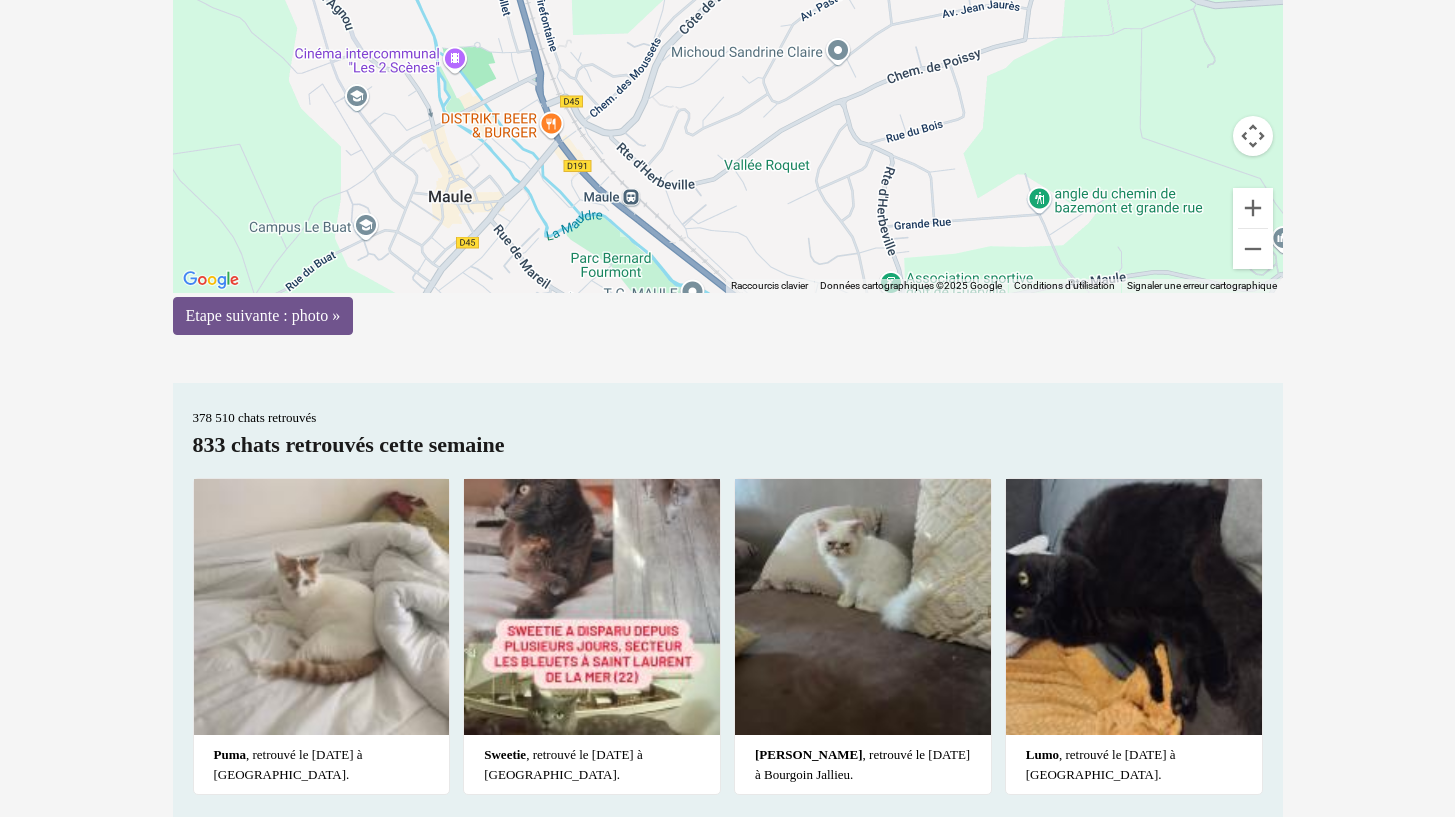 click on "Etape suivante : photo »" at bounding box center (263, 316) 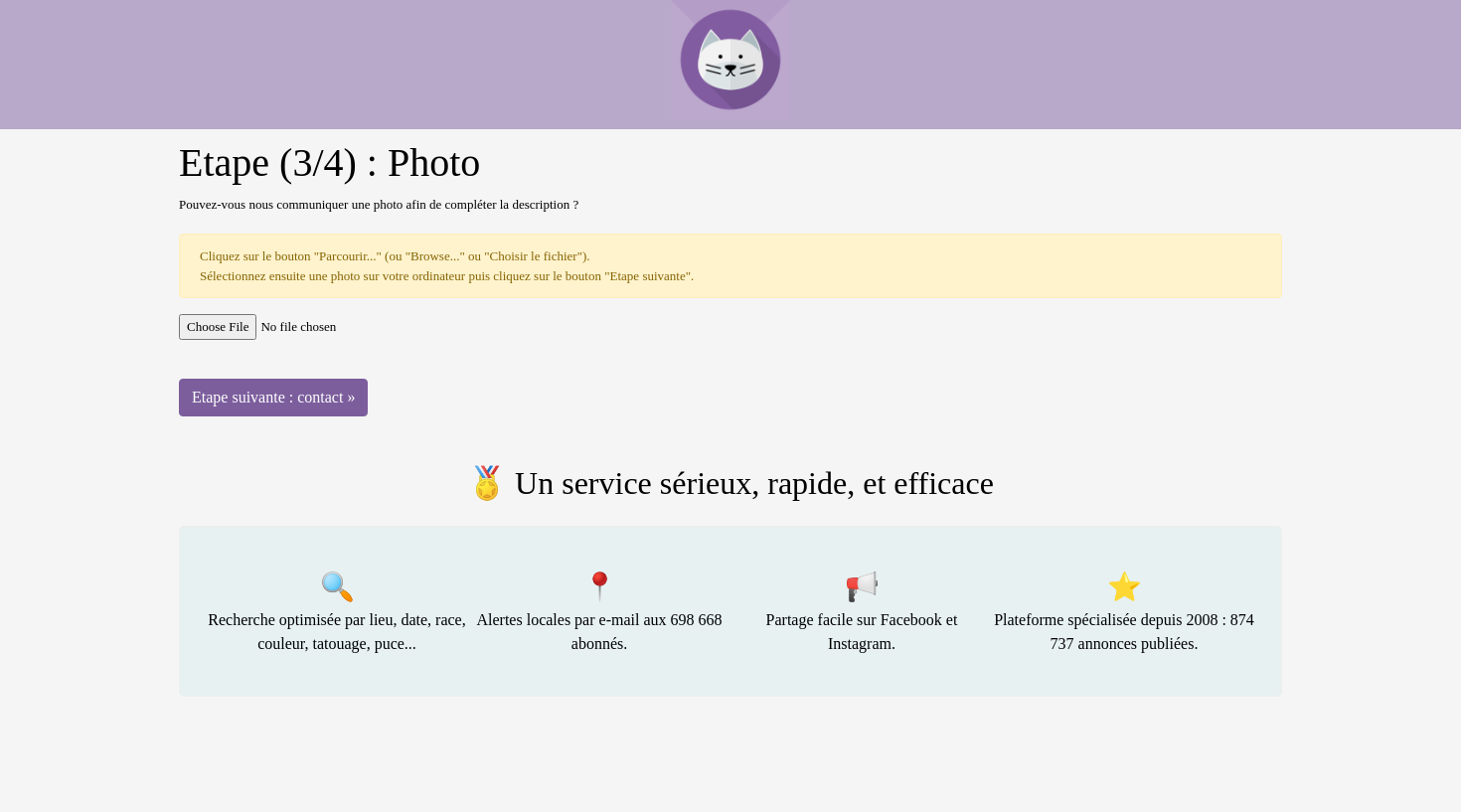 scroll, scrollTop: 0, scrollLeft: 0, axis: both 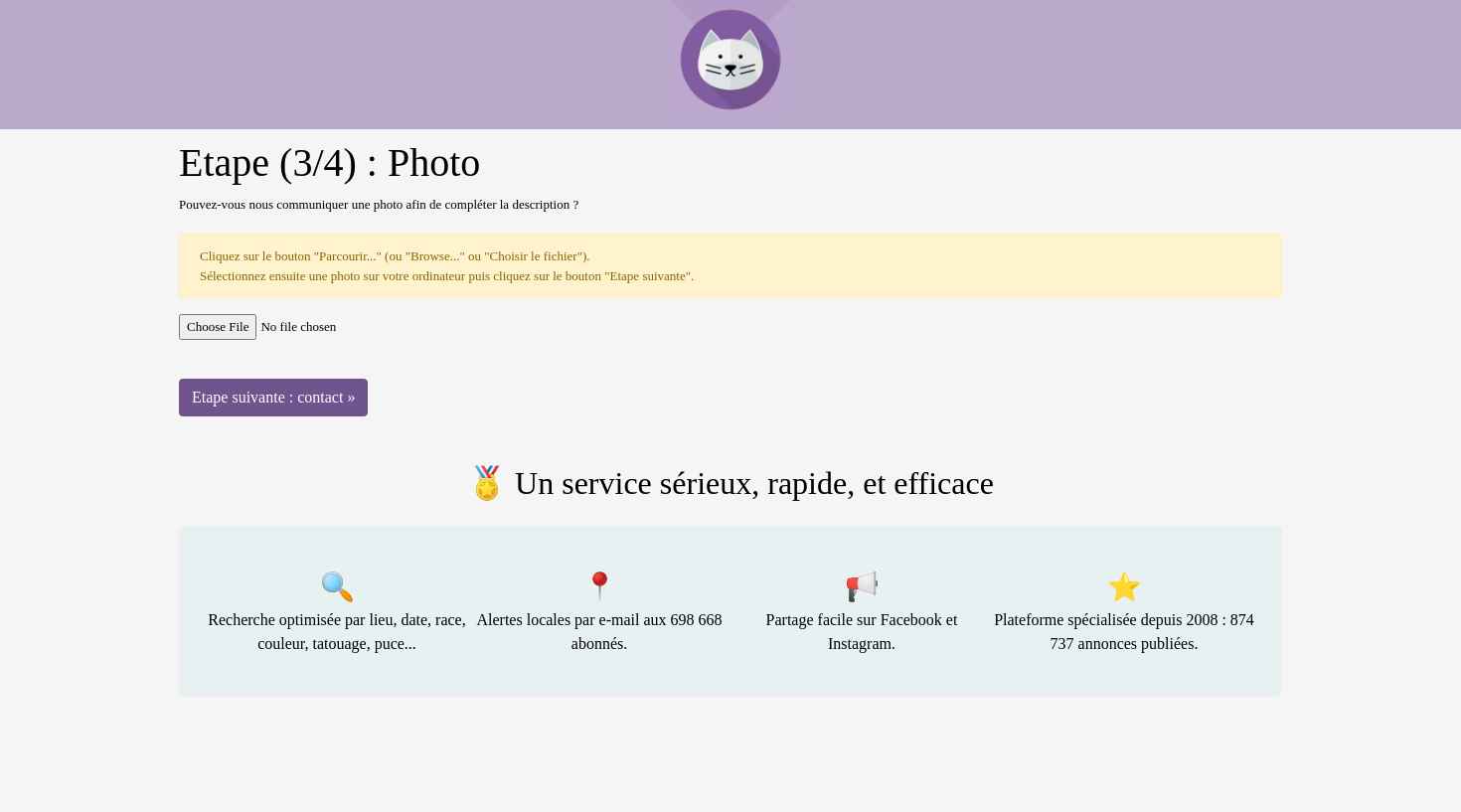 click on "Etape suivante : contact »" at bounding box center (273, 398) 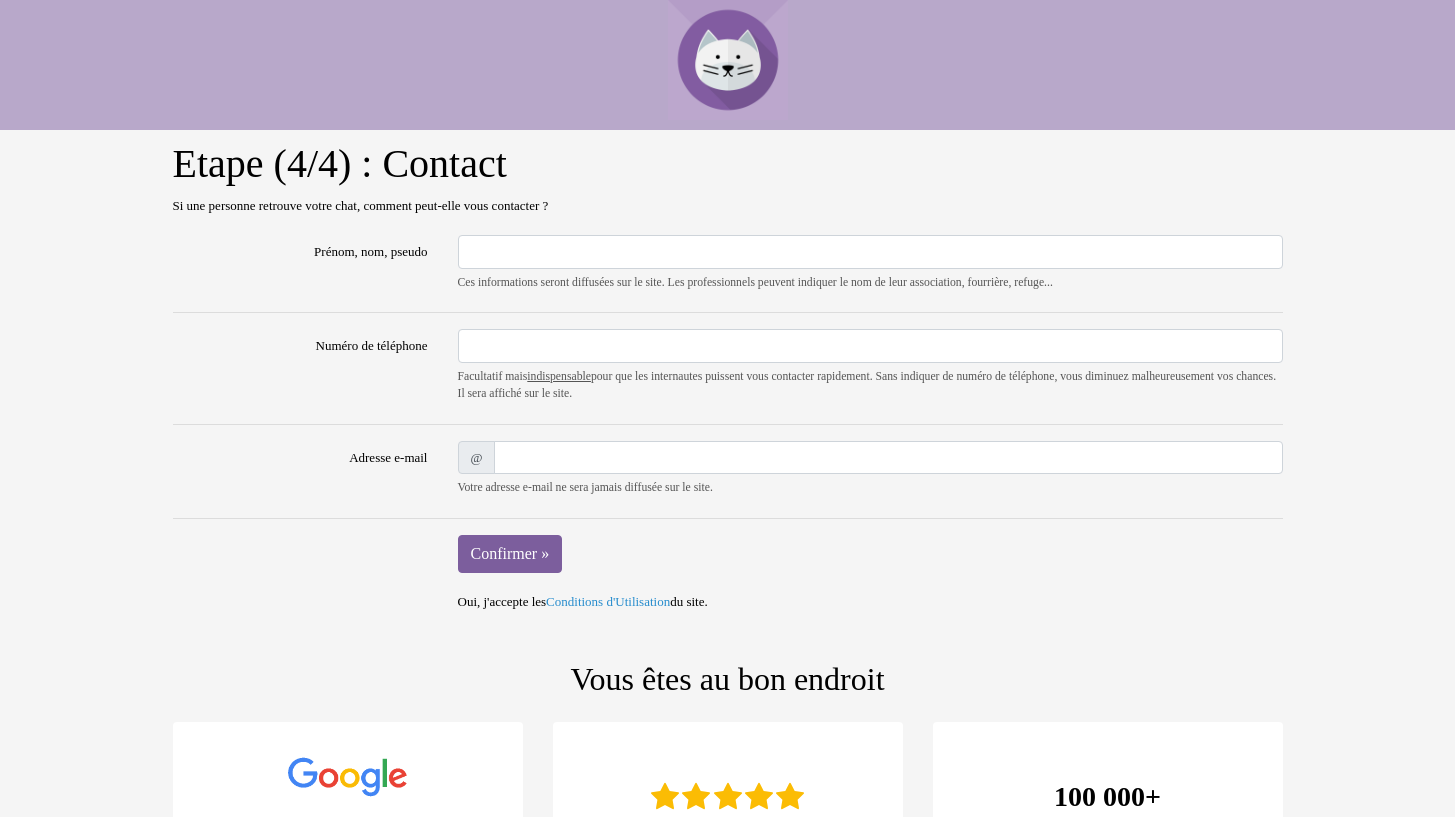 scroll, scrollTop: 0, scrollLeft: 0, axis: both 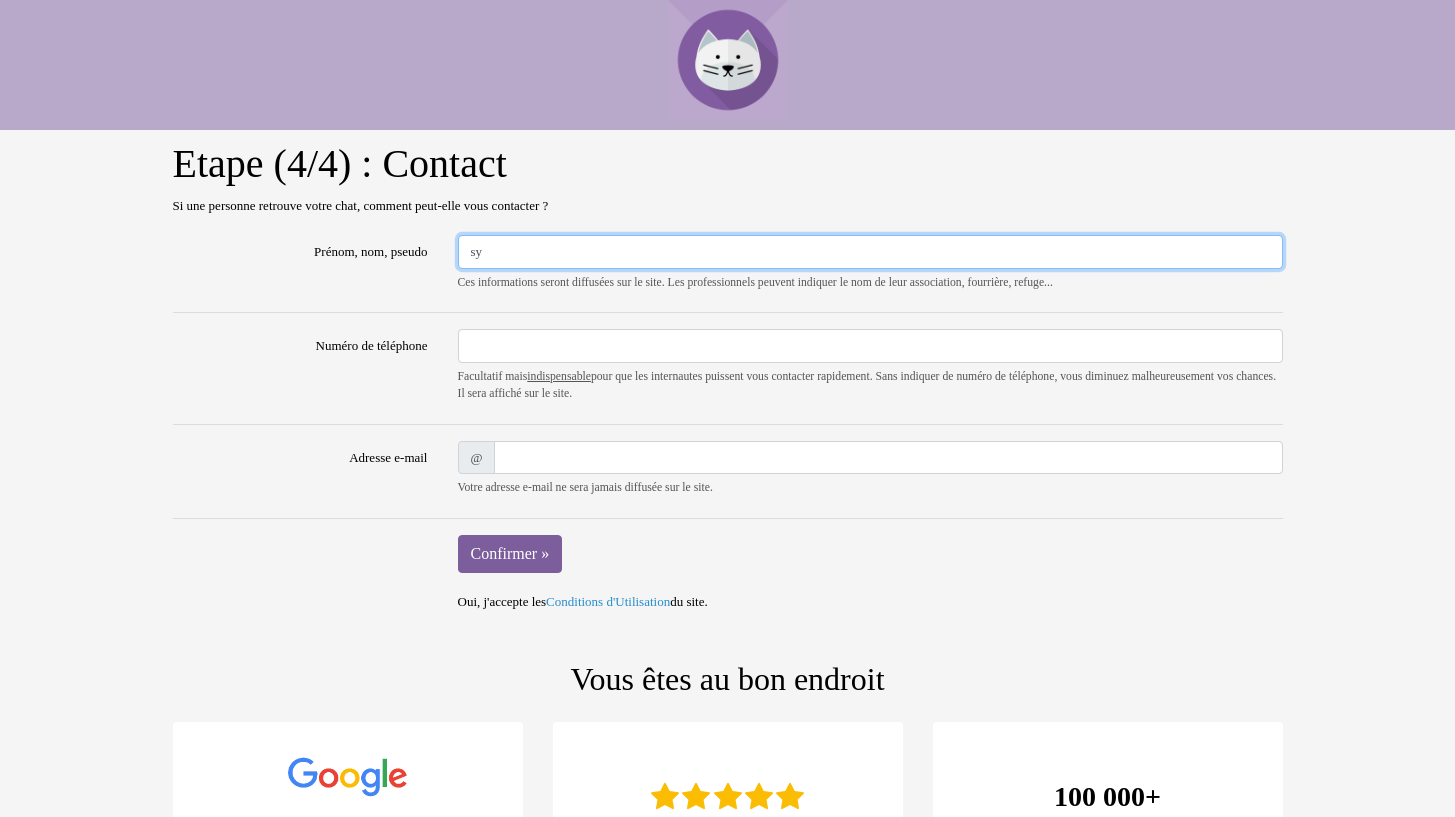 type on "s" 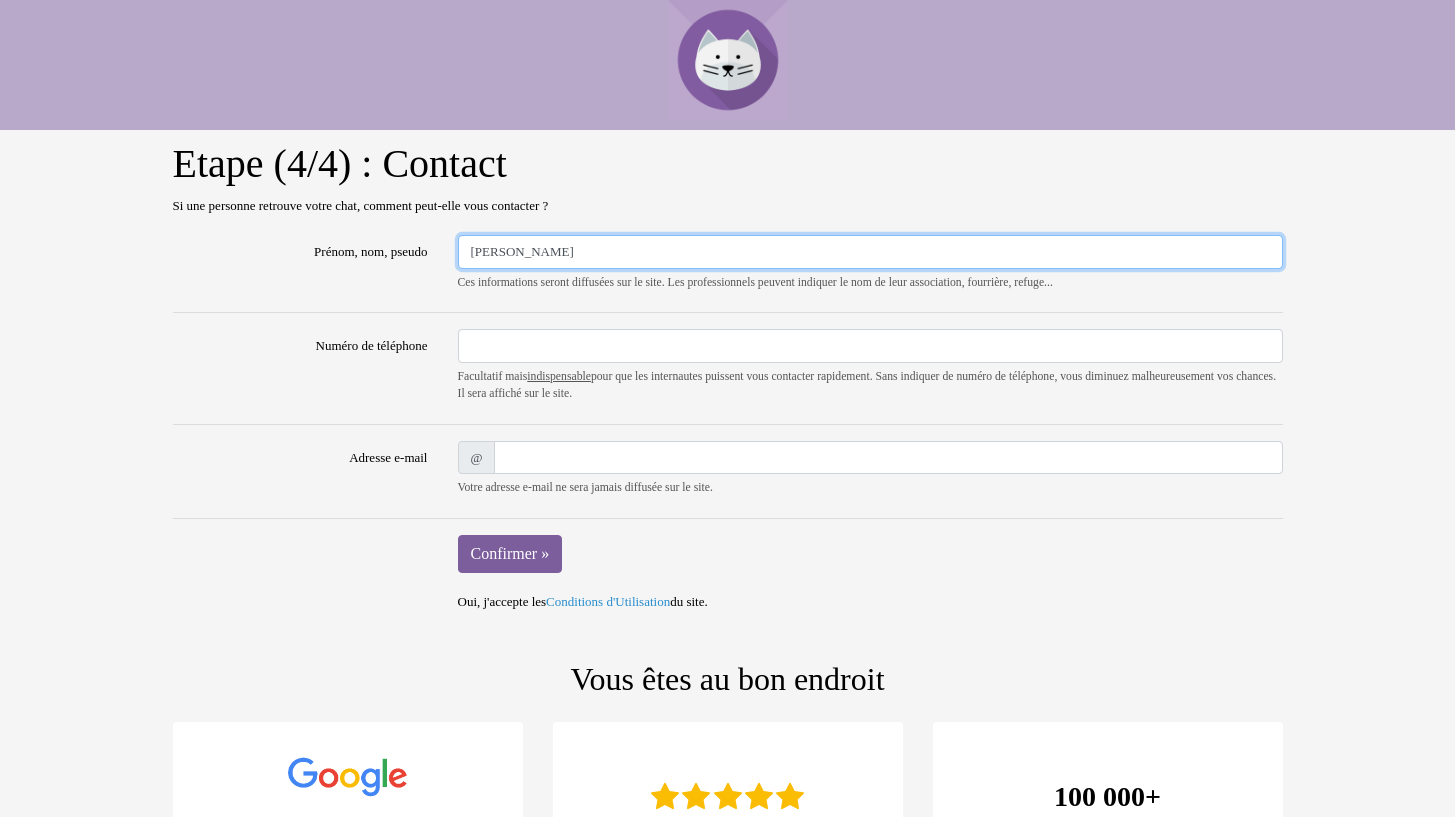 type on "SYLVIE SEROUART" 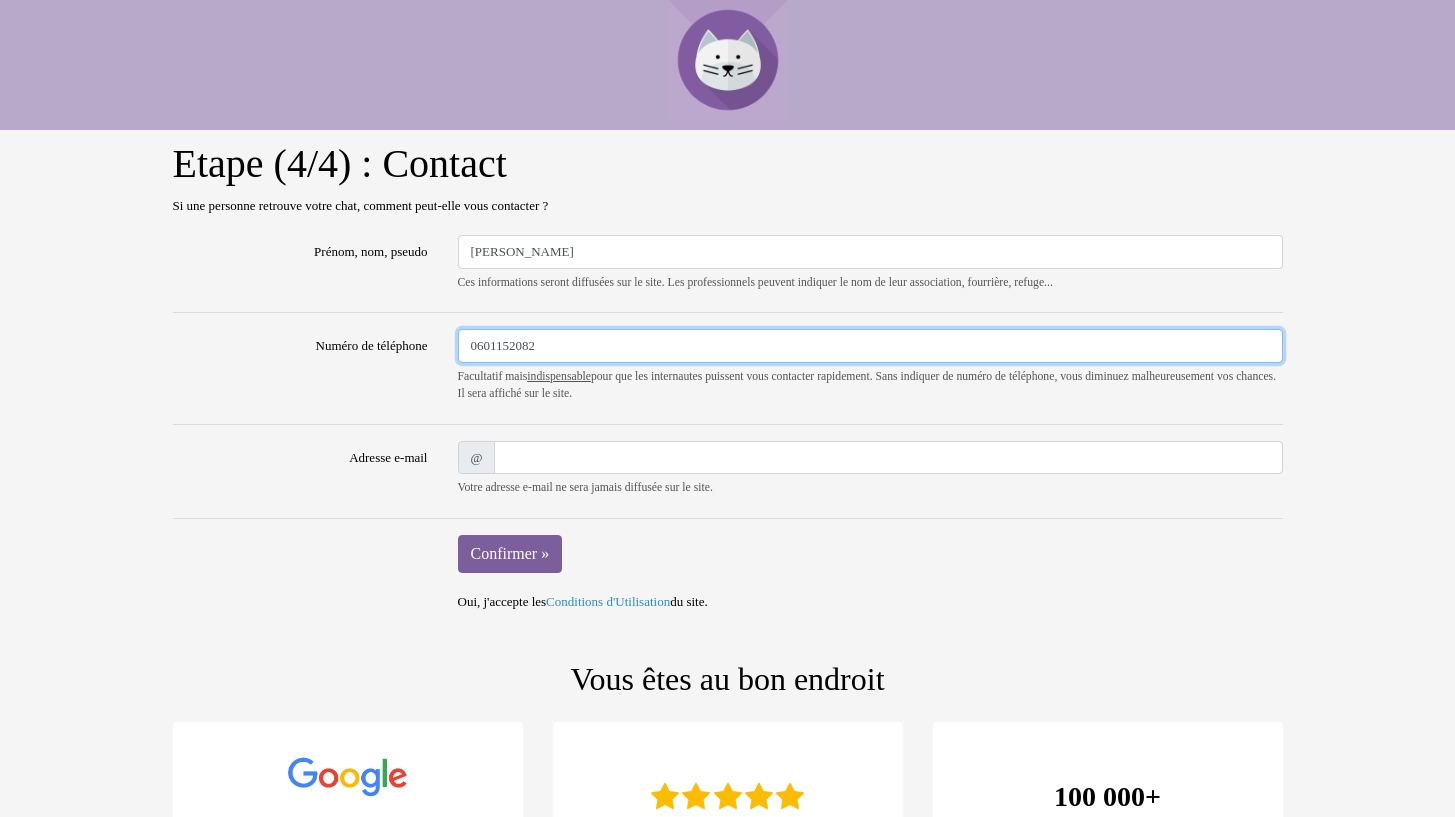 type on "0601152082" 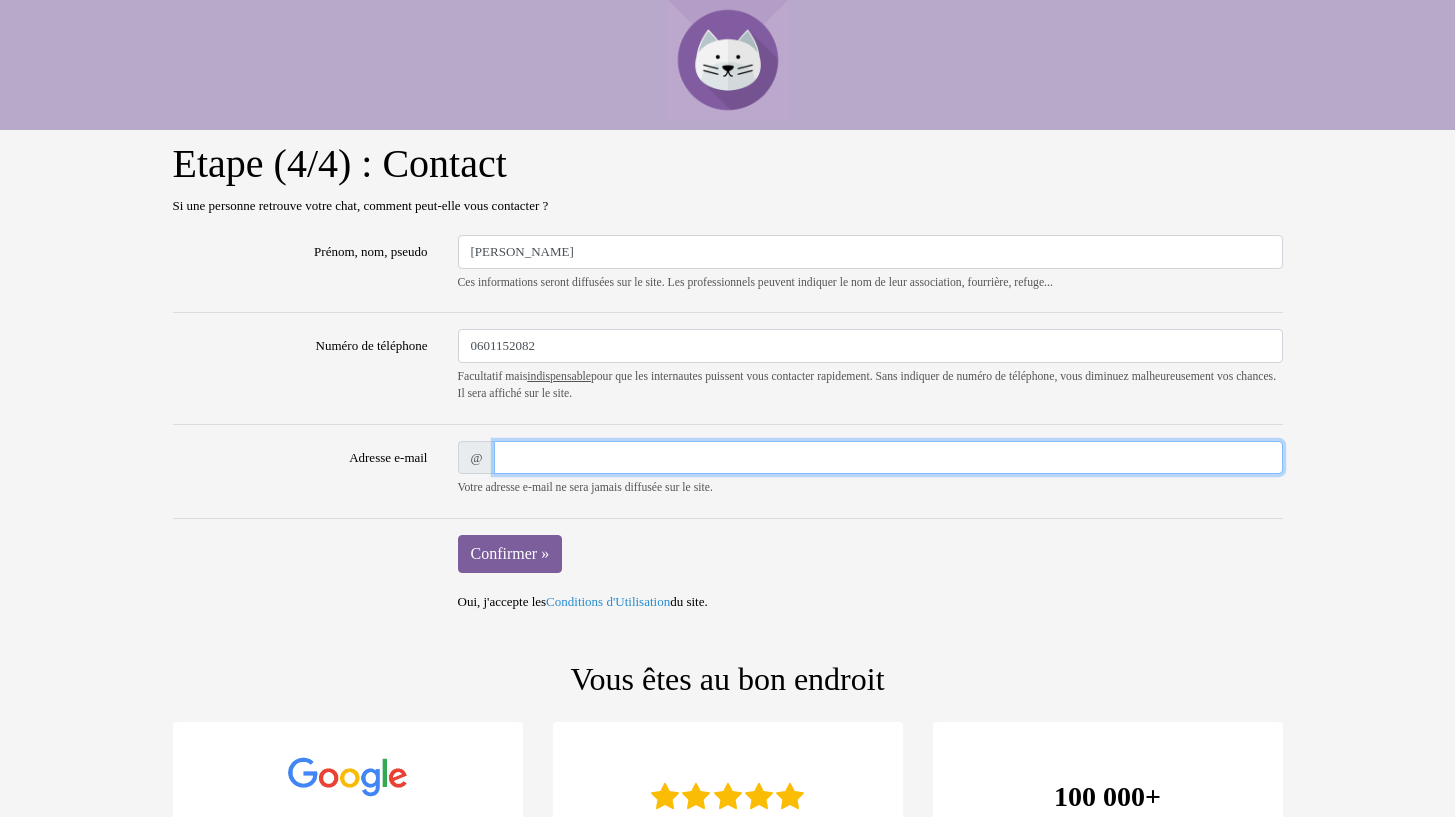 type on "sylvie.serouart@gmail.com" 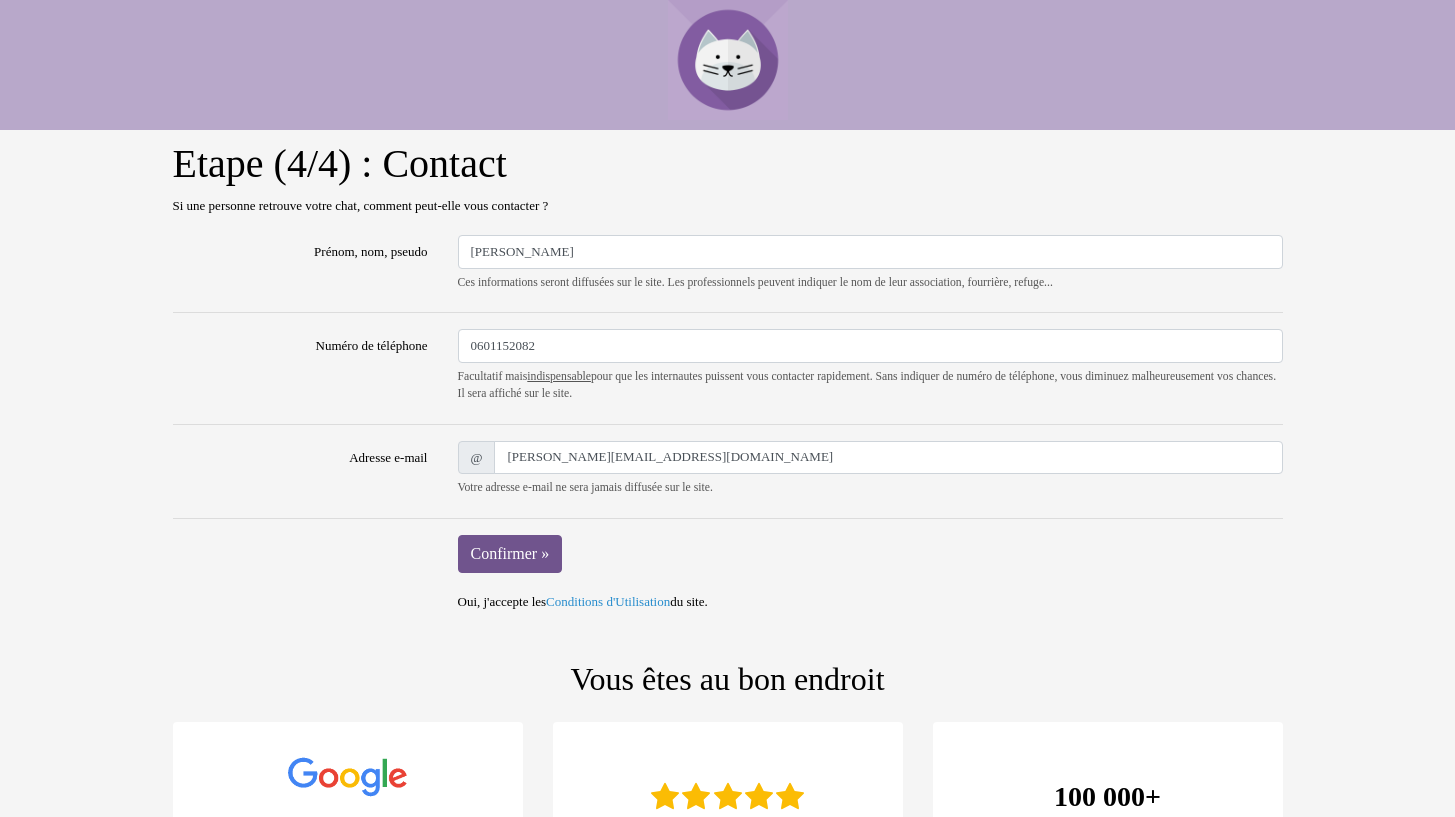 click on "Confirmer »" at bounding box center (510, 554) 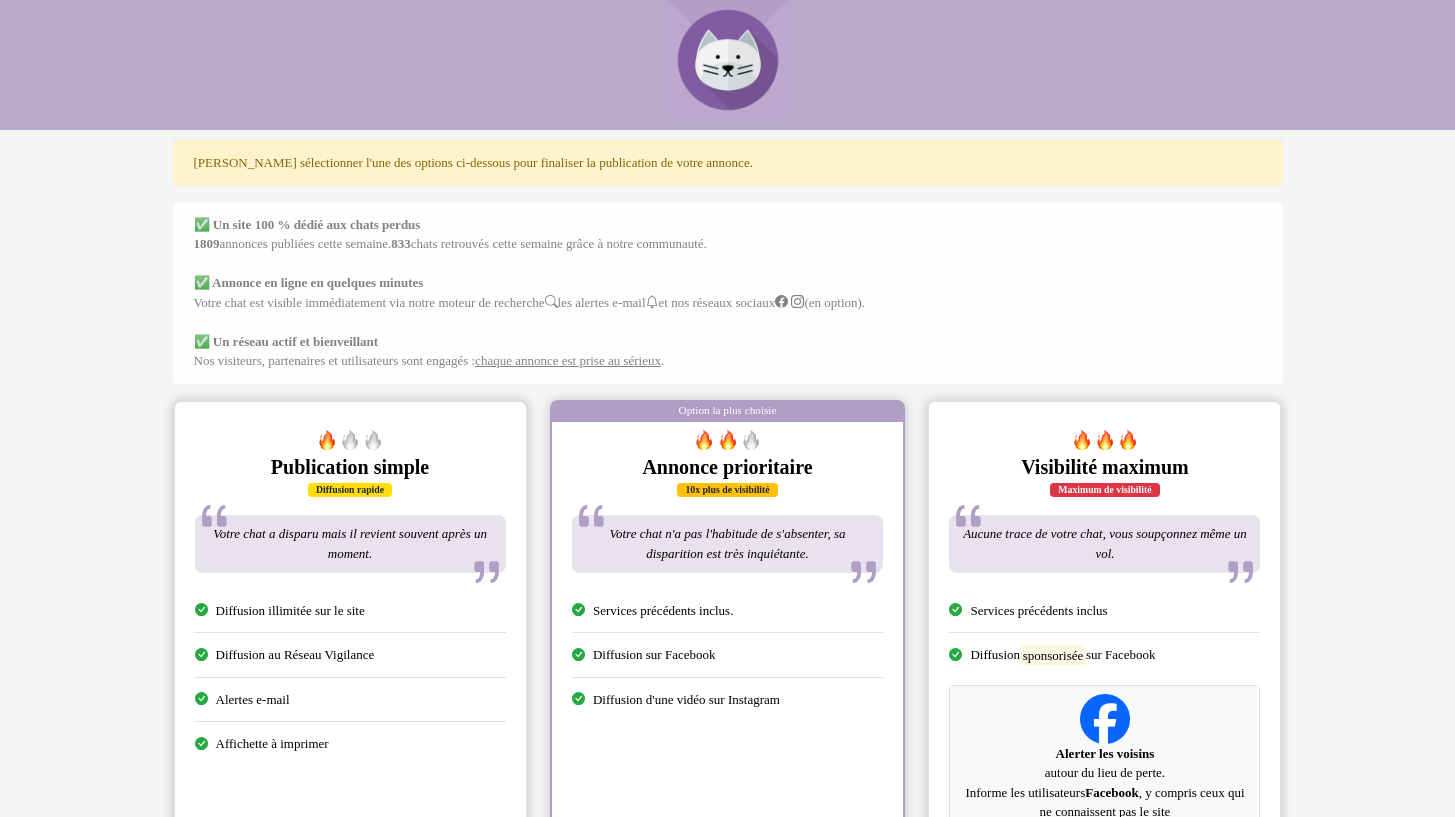 scroll, scrollTop: 0, scrollLeft: 0, axis: both 